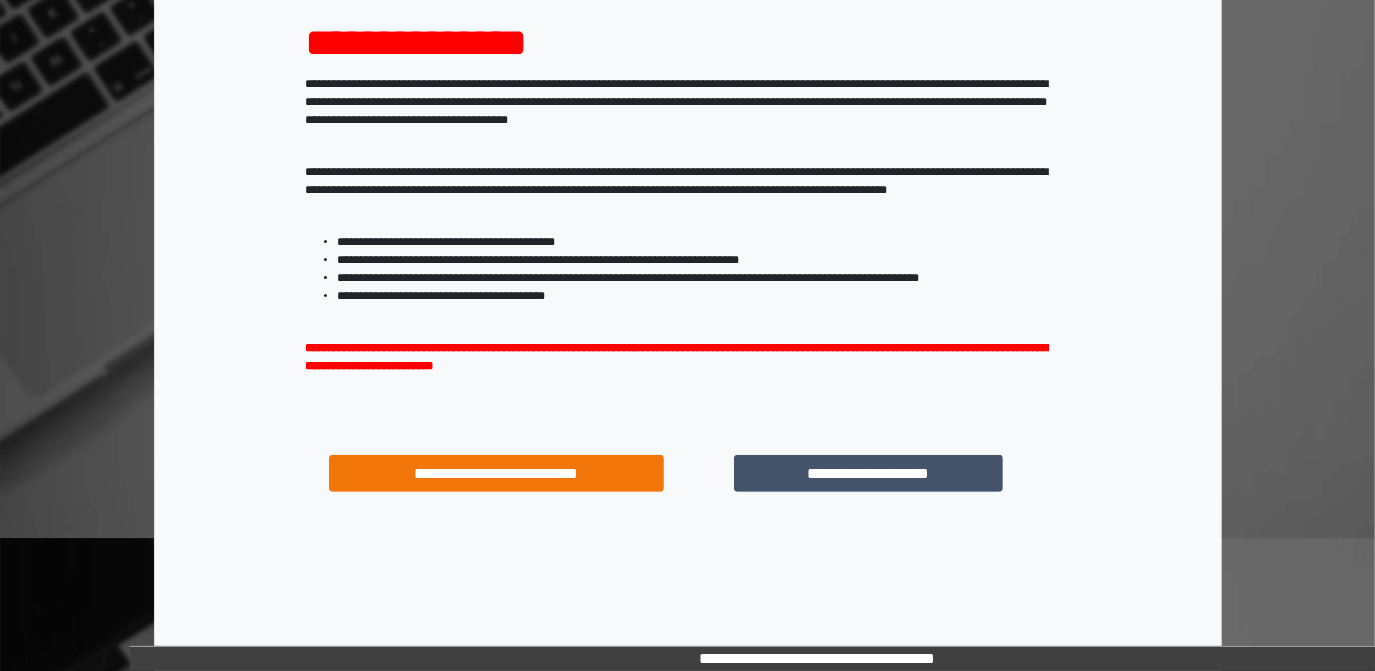 scroll, scrollTop: 256, scrollLeft: 0, axis: vertical 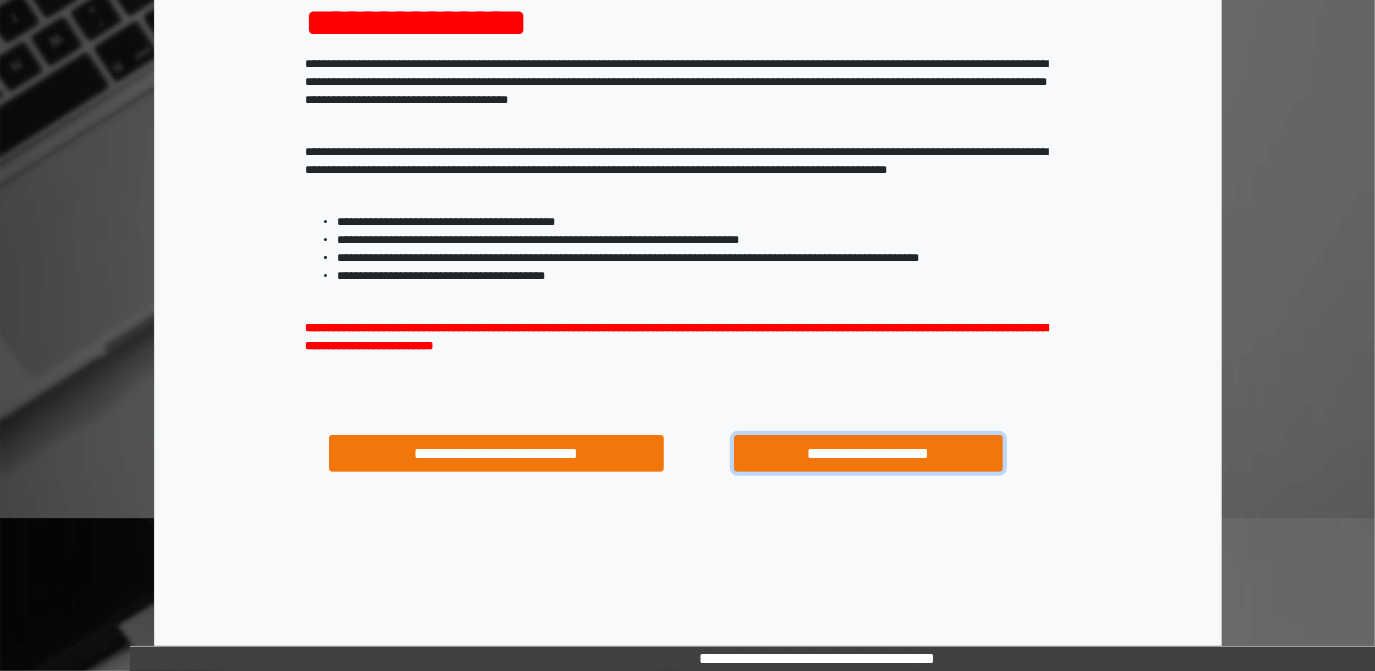 click on "**********" at bounding box center [868, 453] 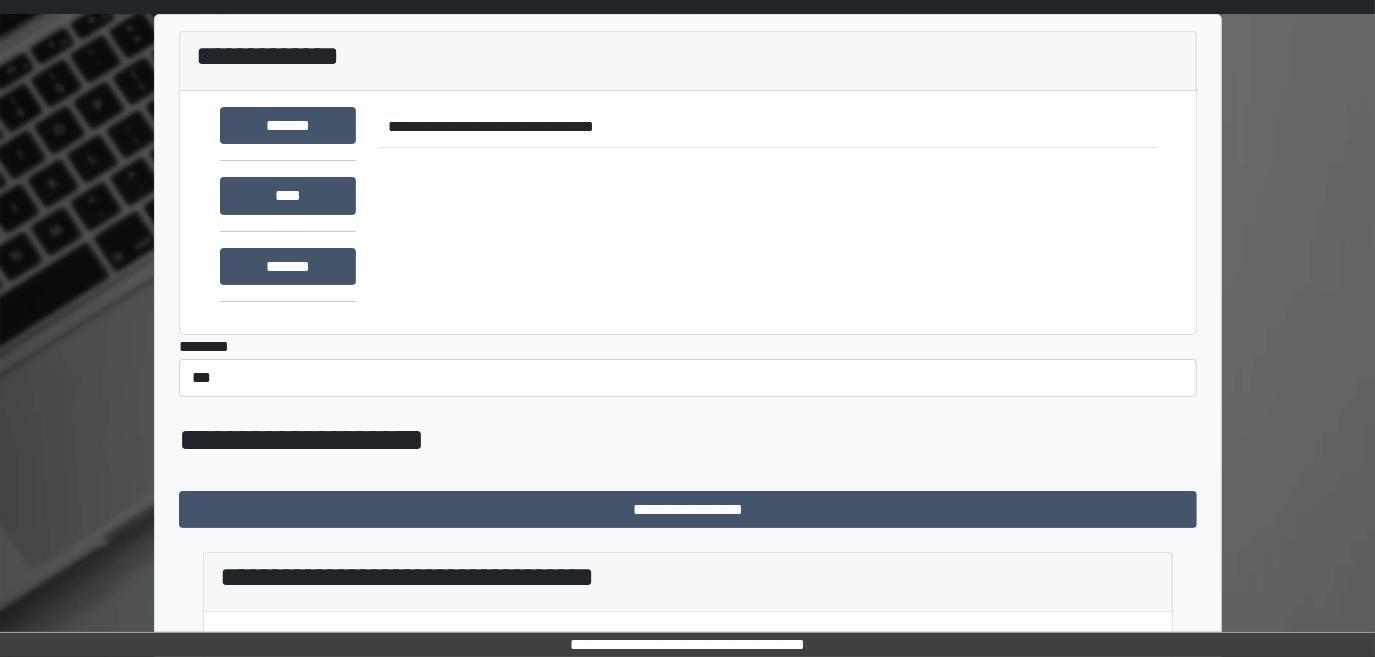 scroll, scrollTop: 0, scrollLeft: 0, axis: both 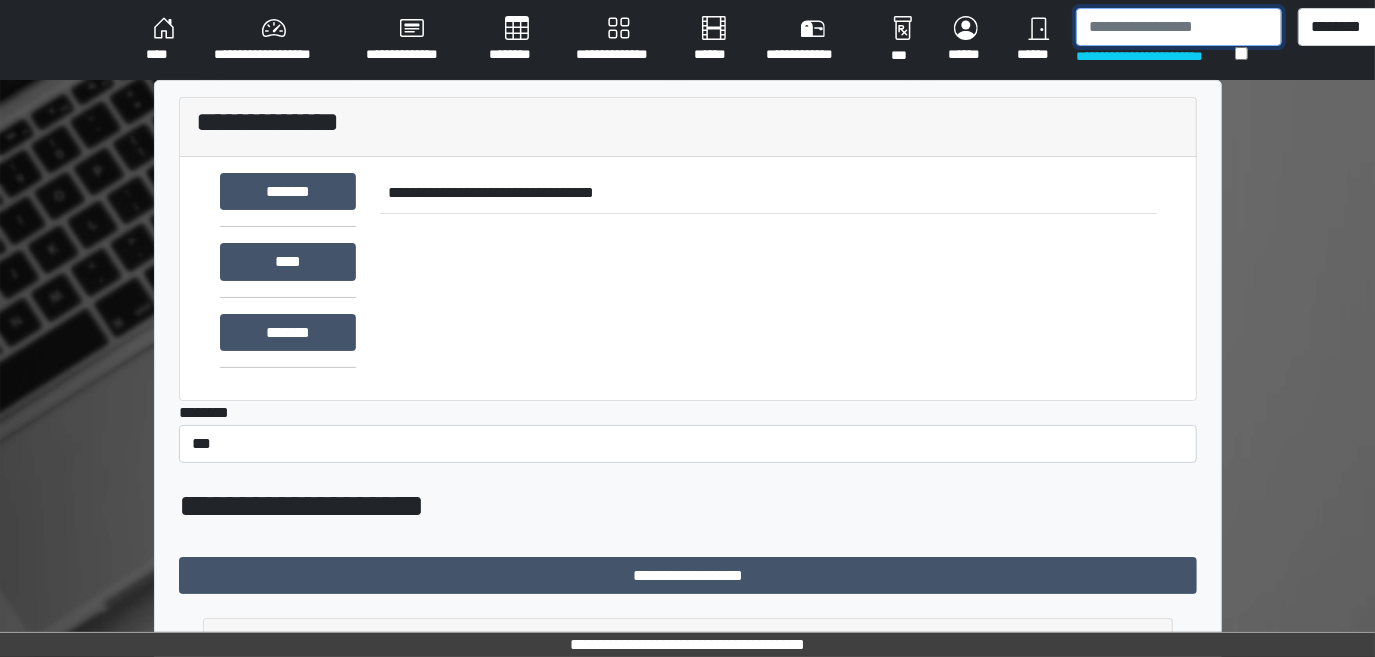 click at bounding box center [1179, 27] 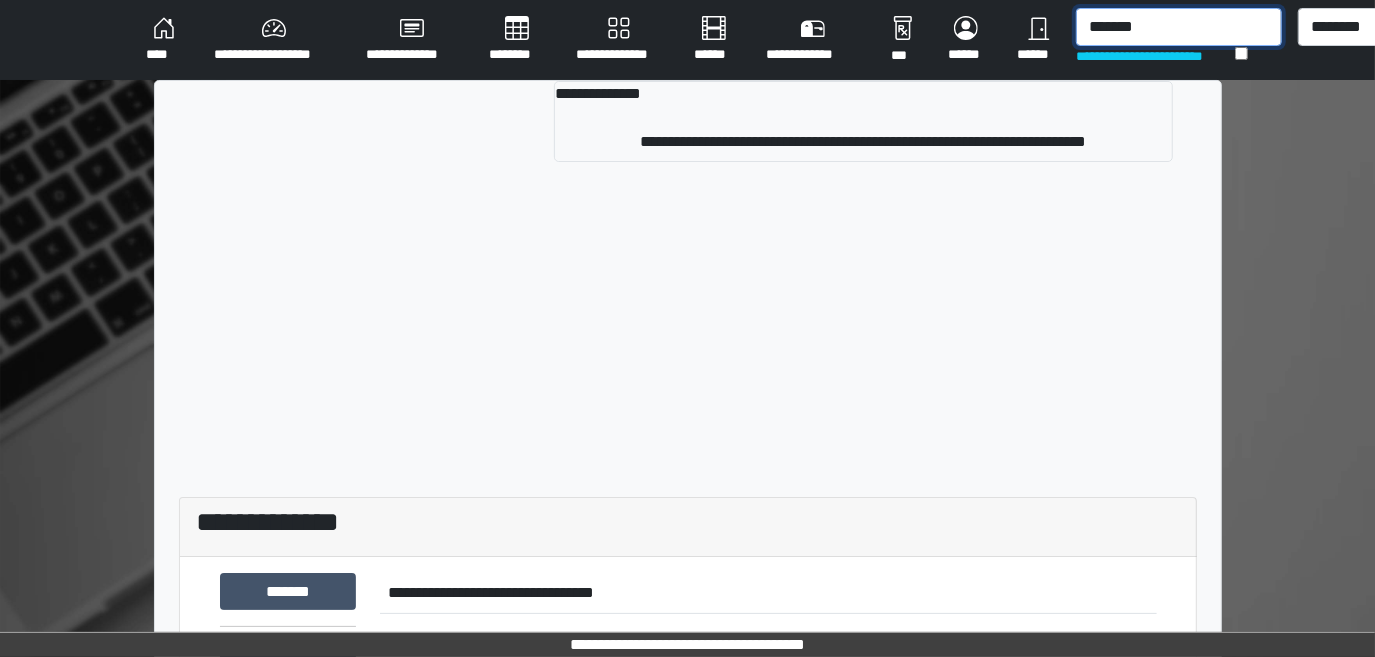 type on "*******" 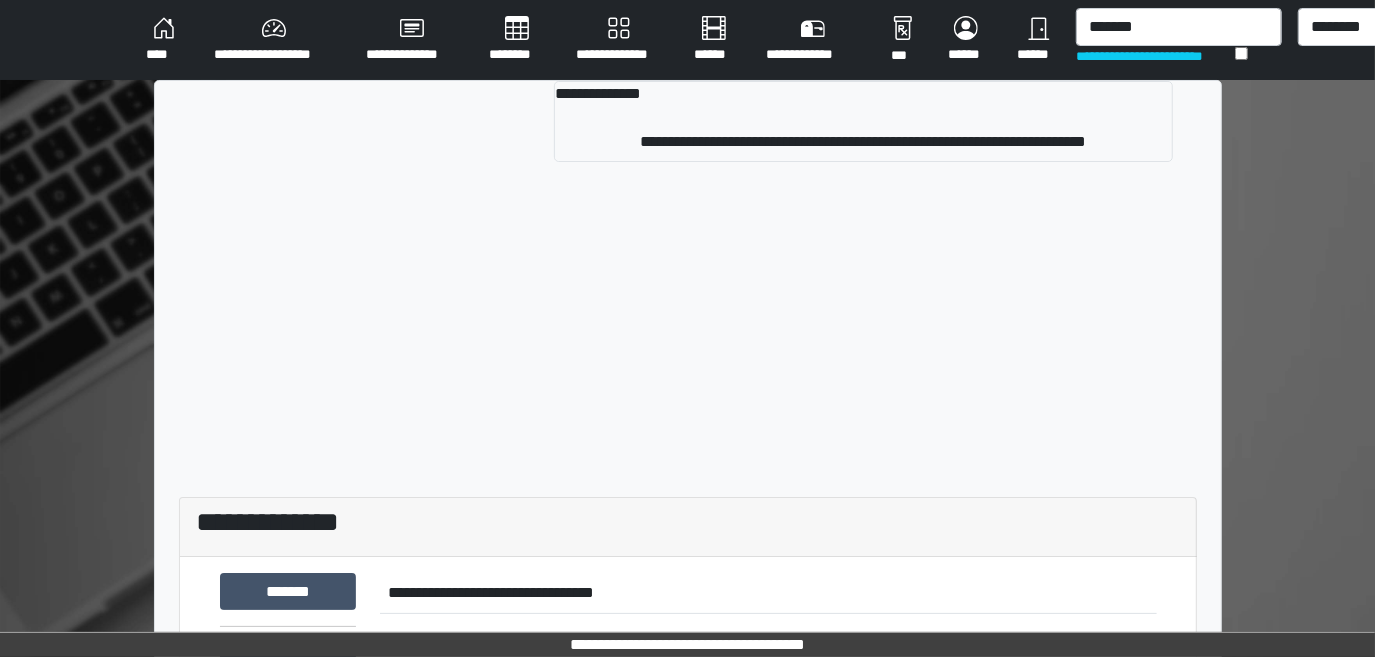 click on "**********" at bounding box center [688, 129] 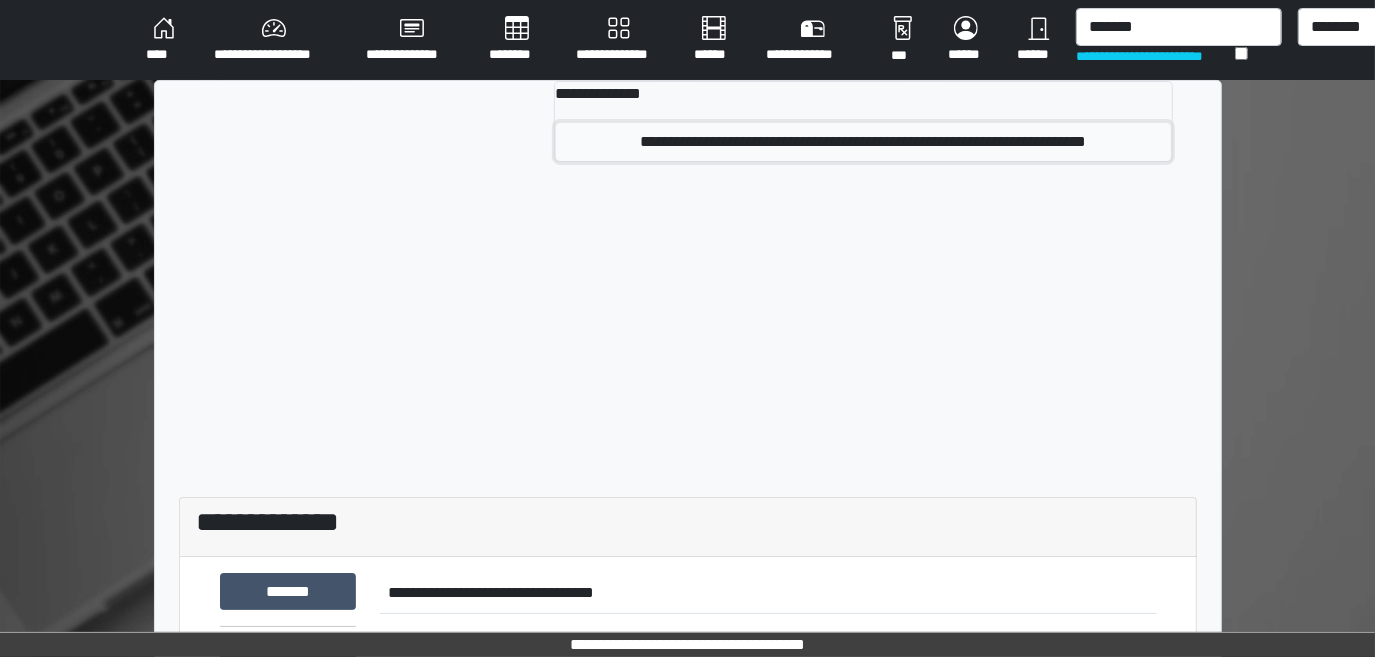click on "**********" at bounding box center (863, 142) 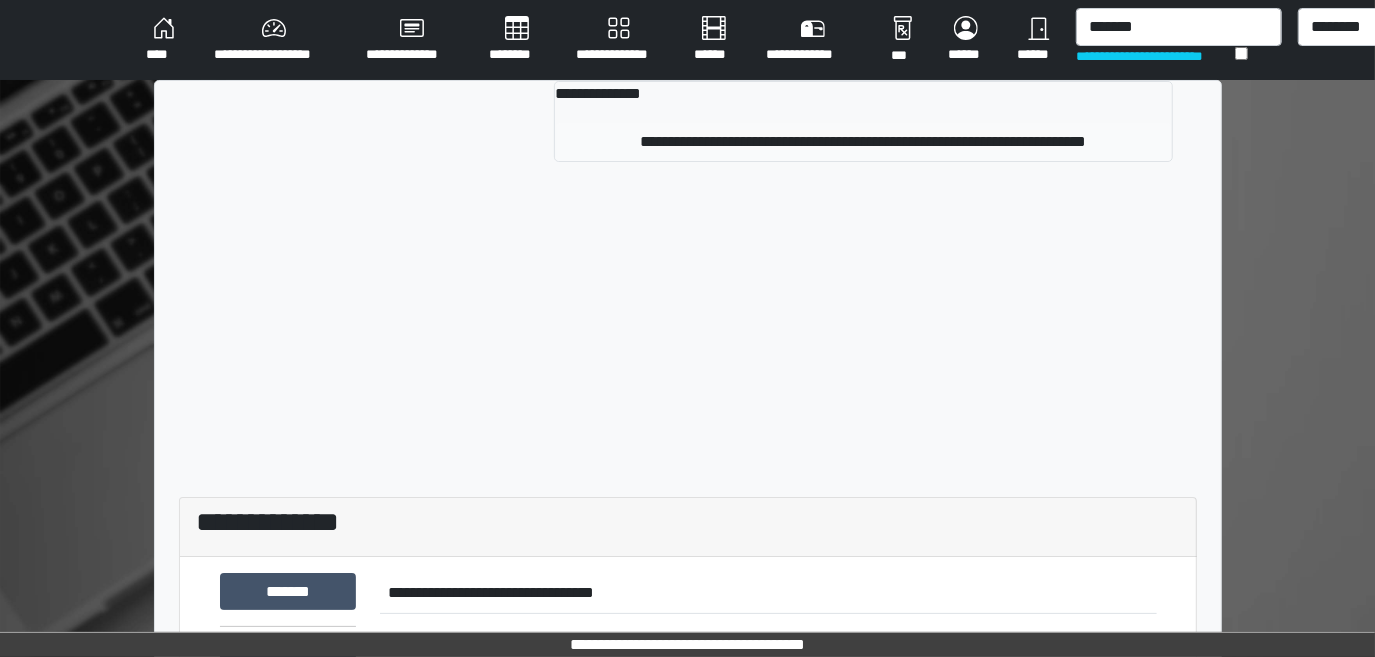 type 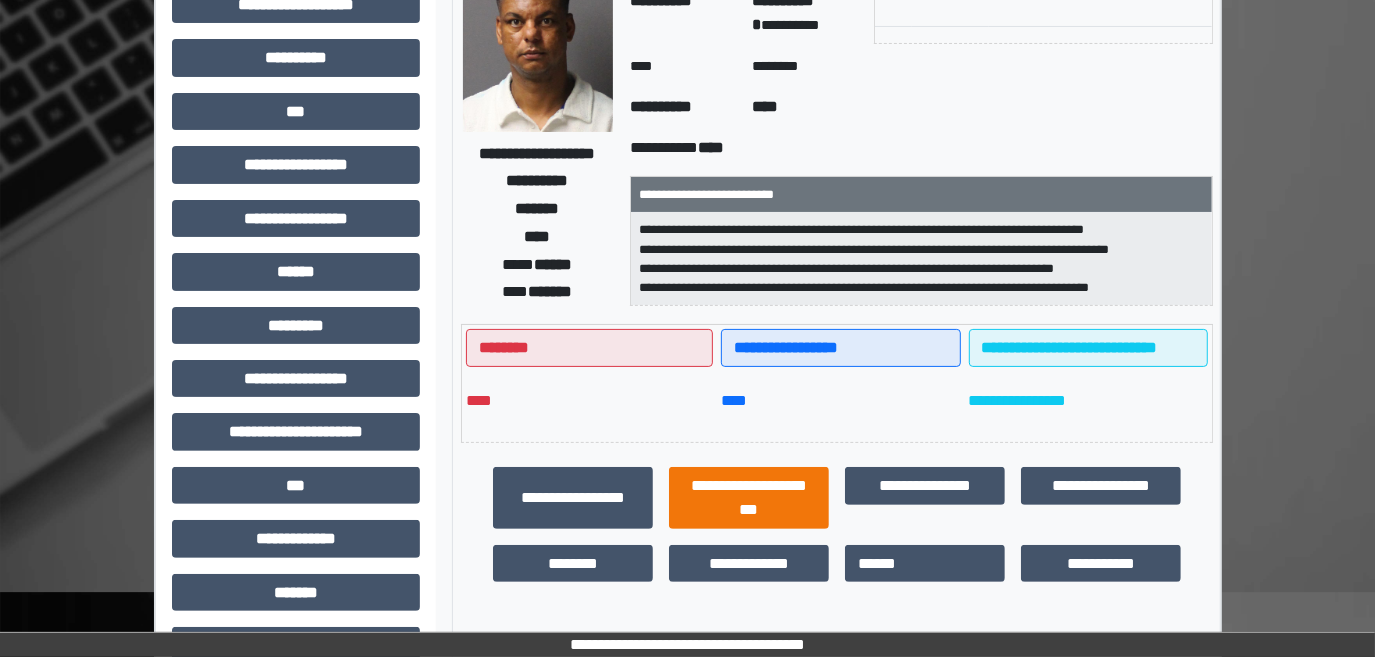 scroll, scrollTop: 181, scrollLeft: 0, axis: vertical 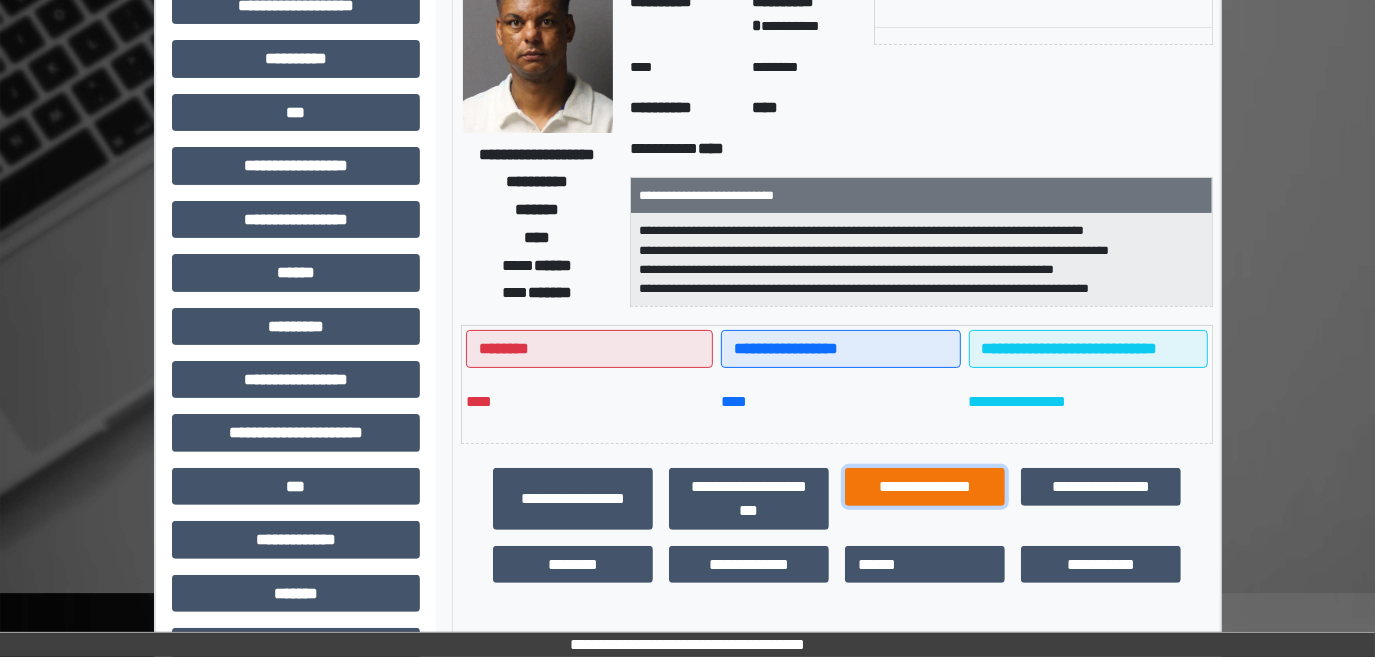 click on "**********" at bounding box center [925, 486] 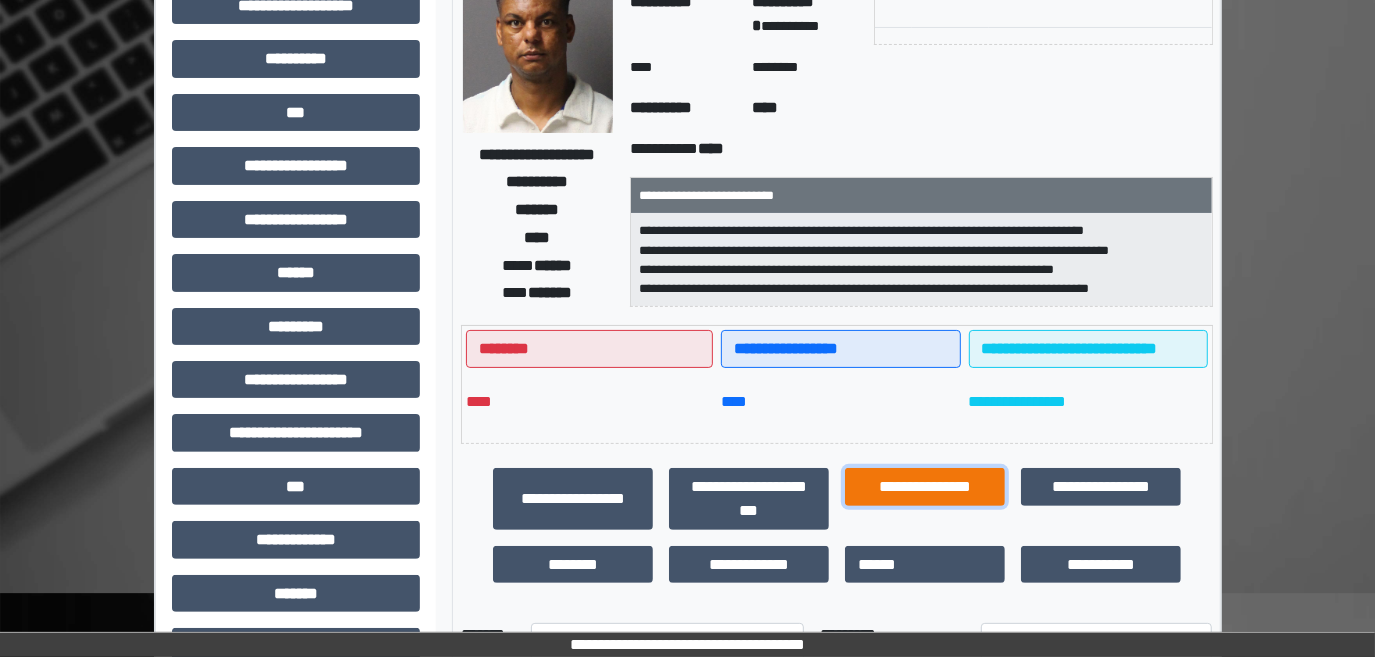 click on "**********" at bounding box center [925, 486] 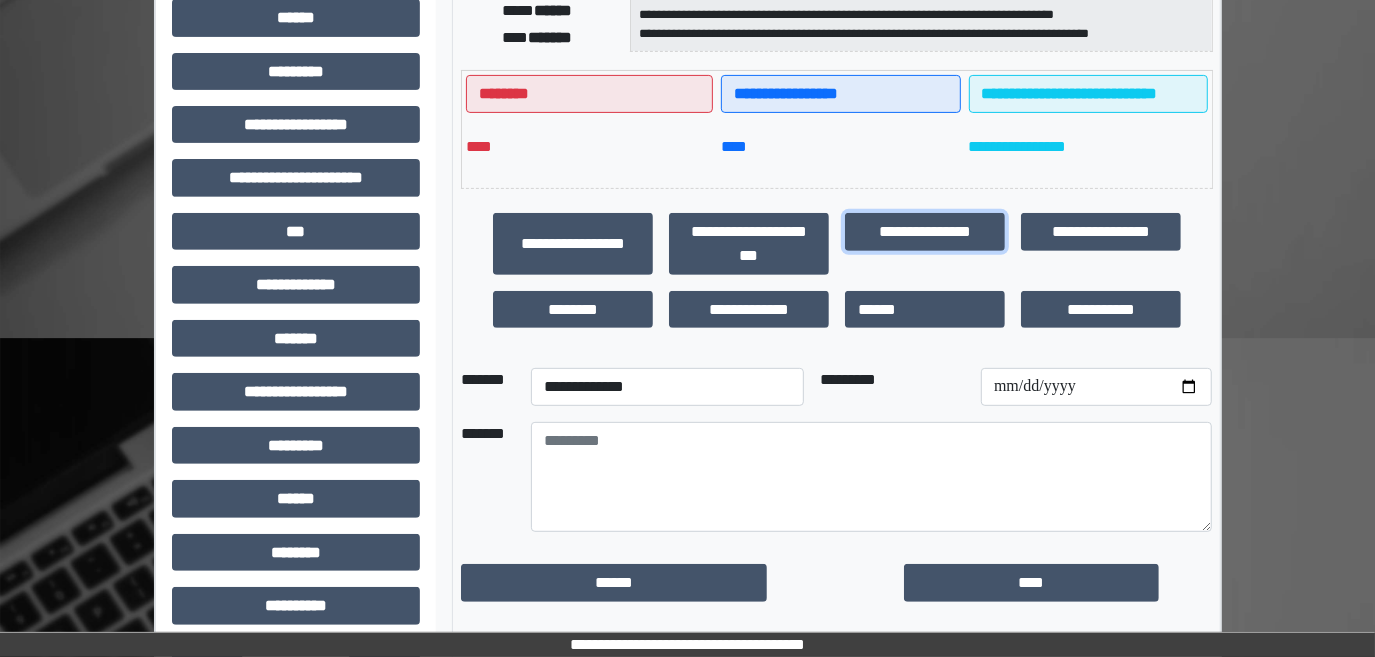 scroll, scrollTop: 454, scrollLeft: 0, axis: vertical 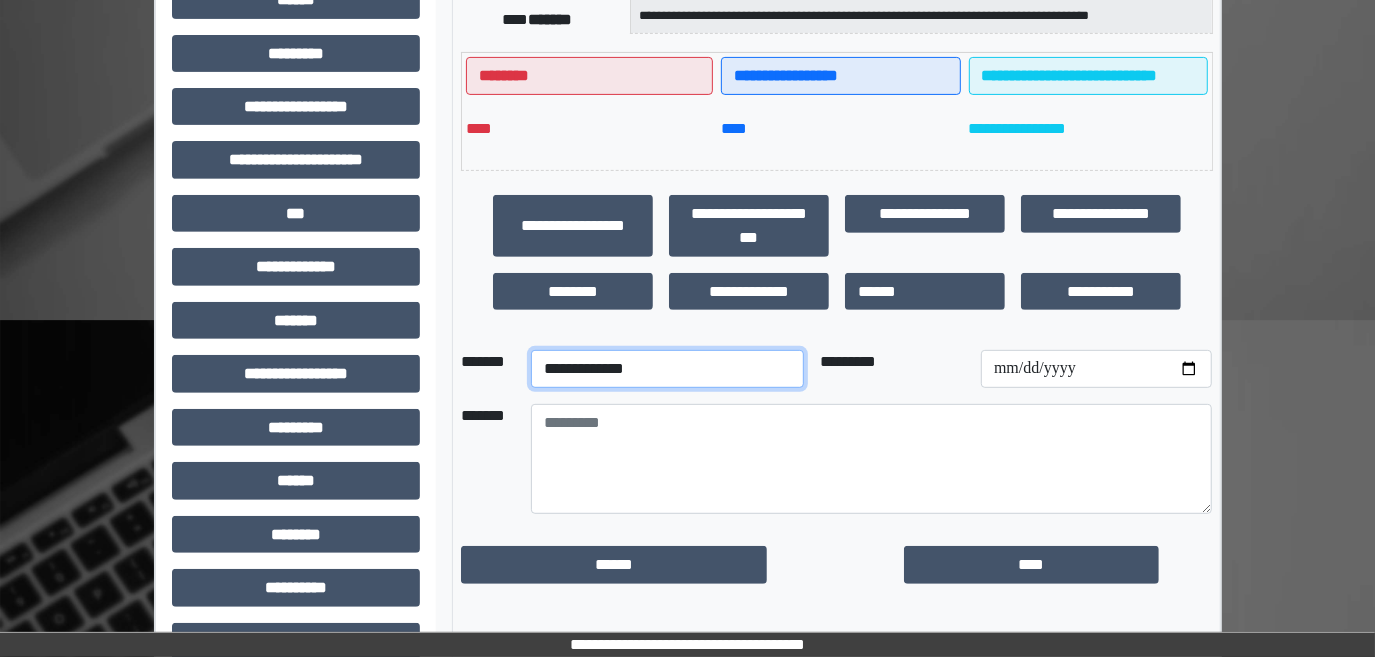 click on "**********" at bounding box center (667, 369) 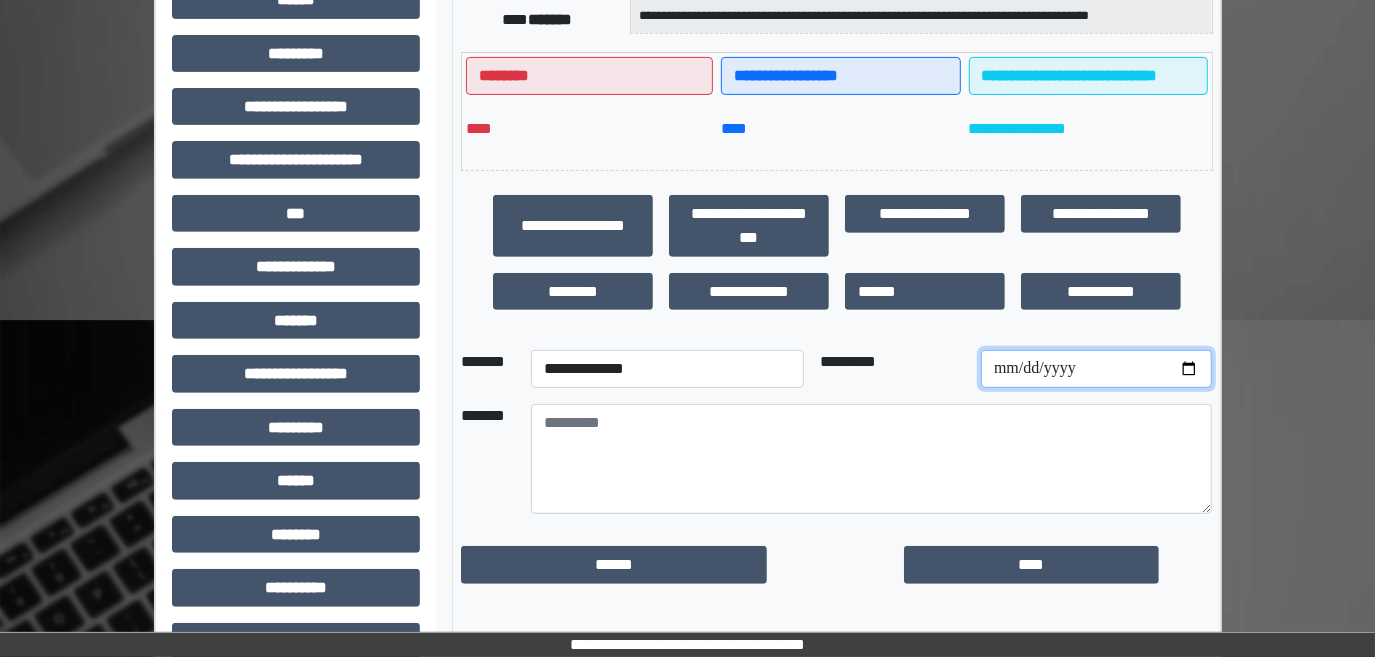 click at bounding box center (1096, 369) 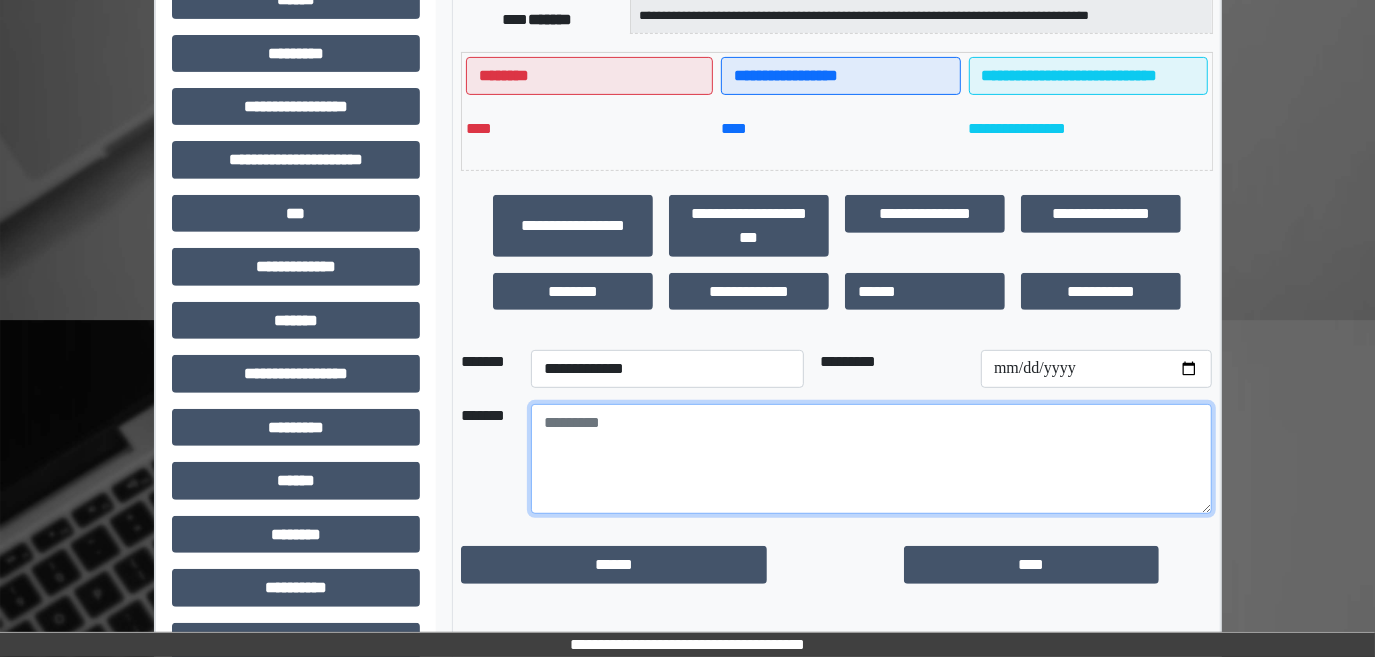 click at bounding box center [871, 459] 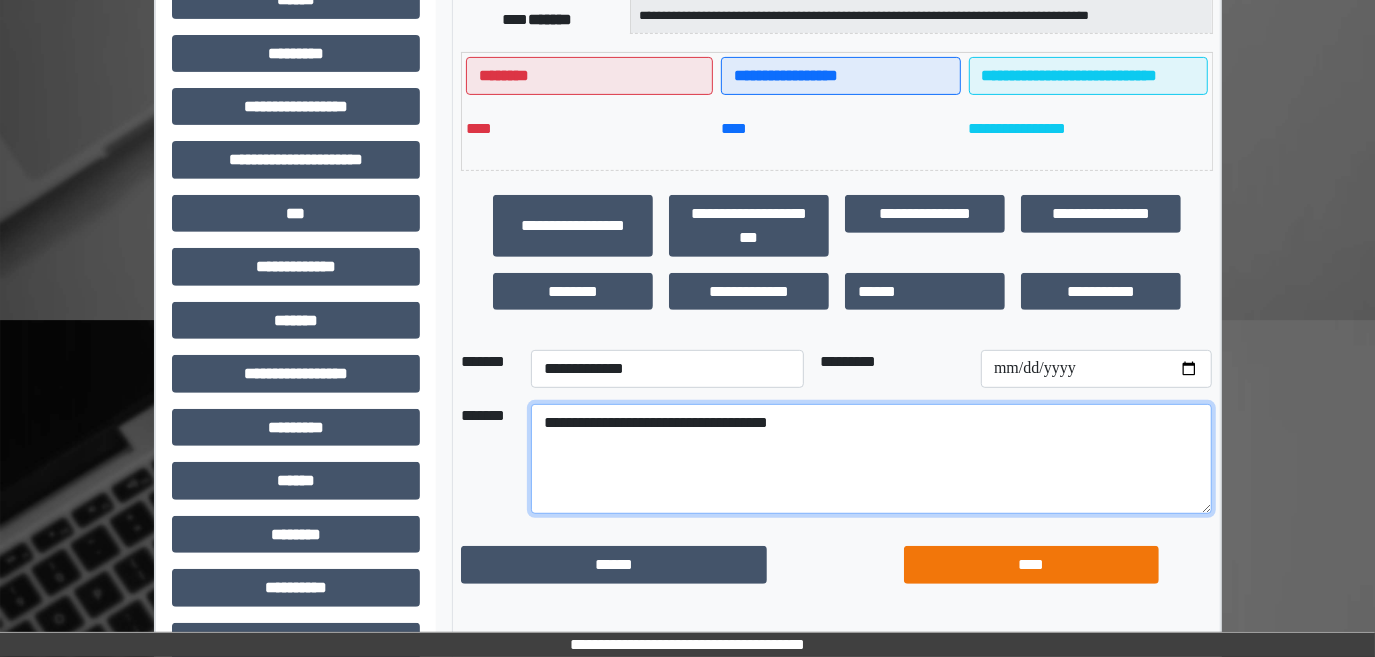 type on "**********" 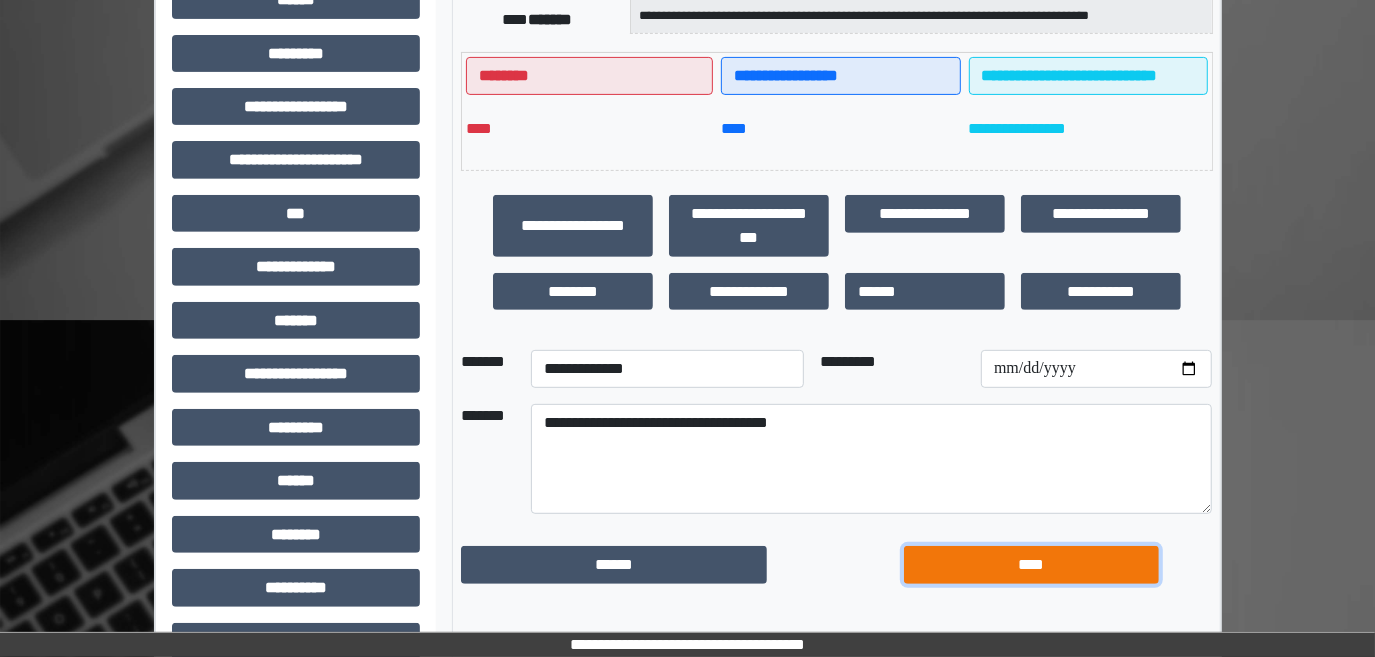 click on "****" at bounding box center [1031, 564] 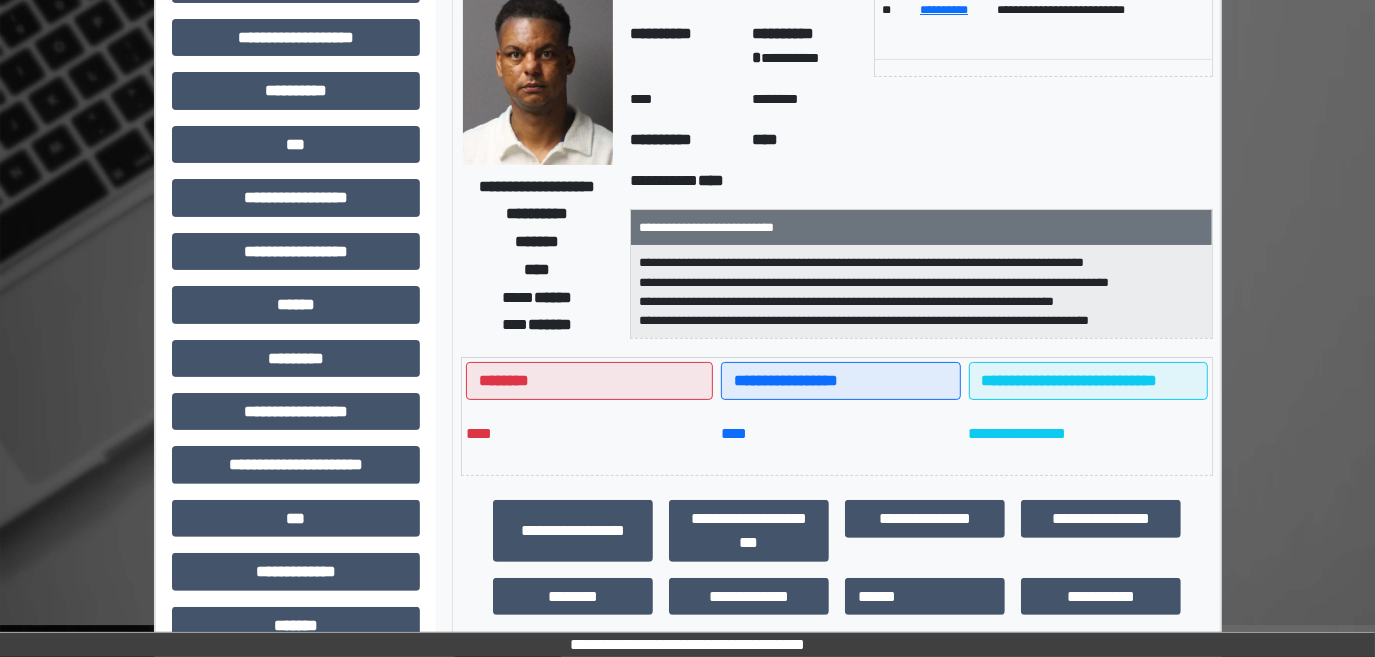 scroll, scrollTop: 0, scrollLeft: 0, axis: both 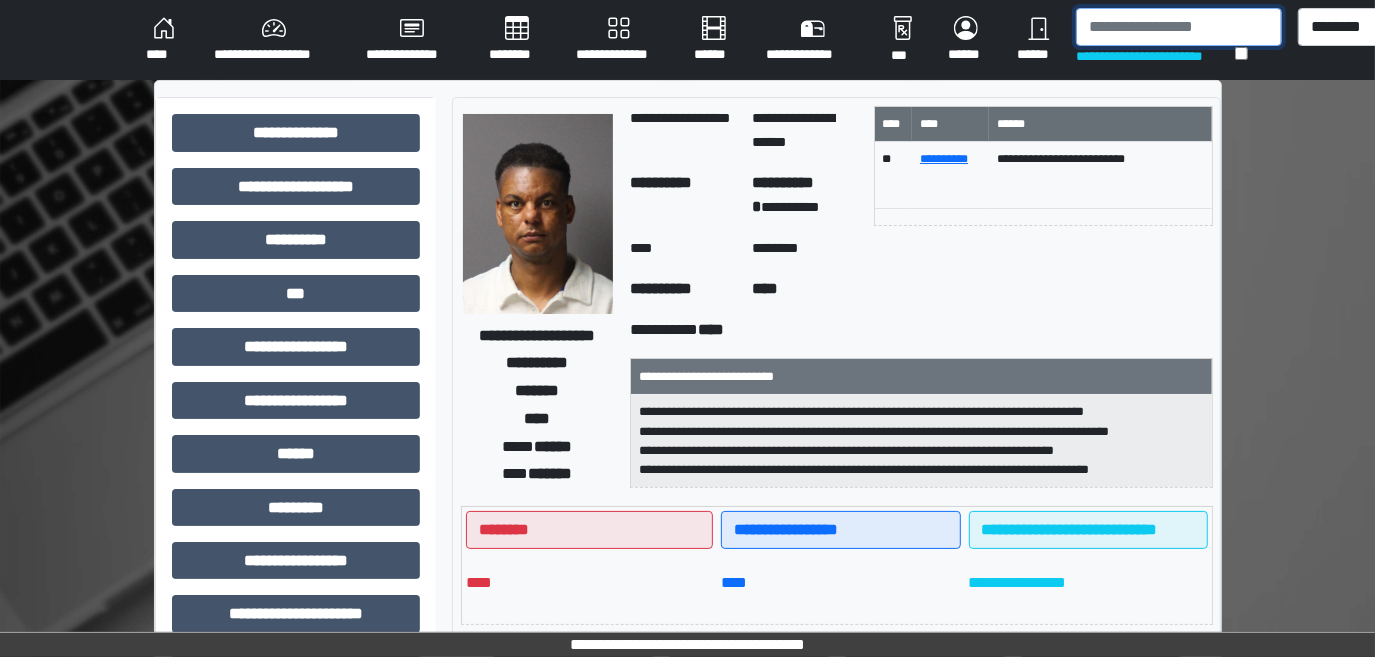 click at bounding box center (1179, 27) 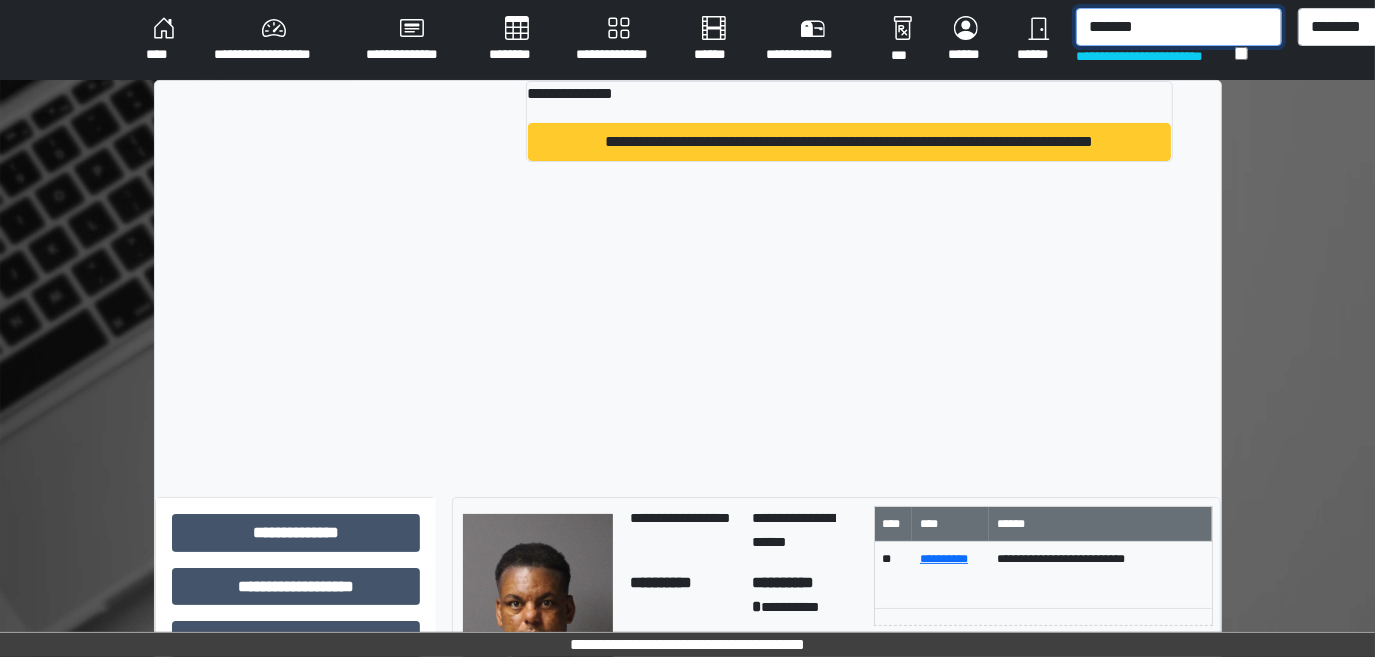 type on "*******" 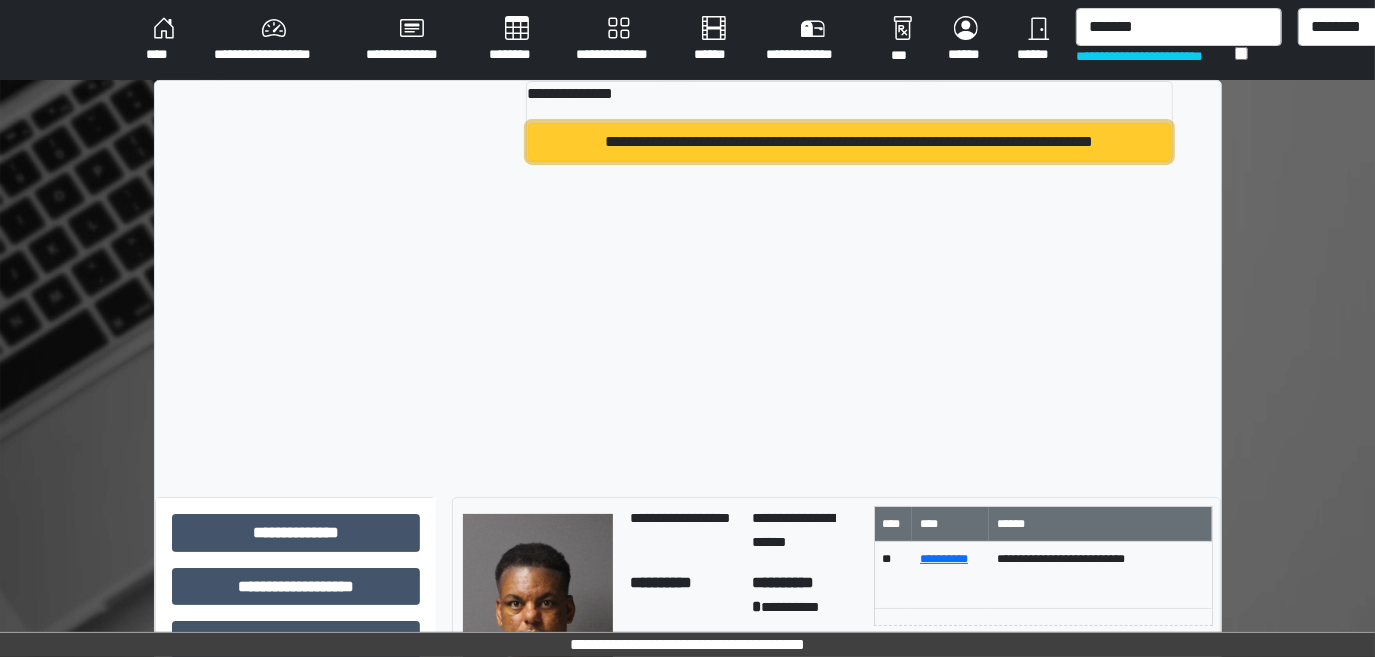 click on "**********" at bounding box center (849, 142) 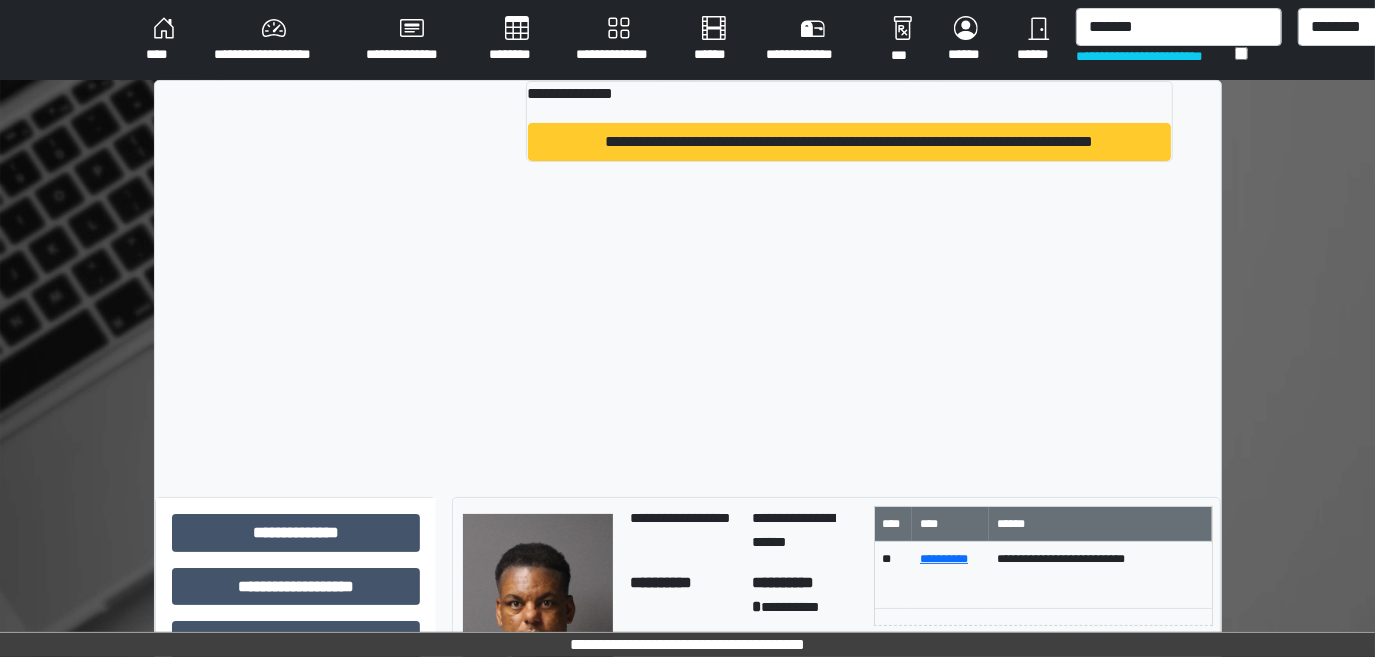 type 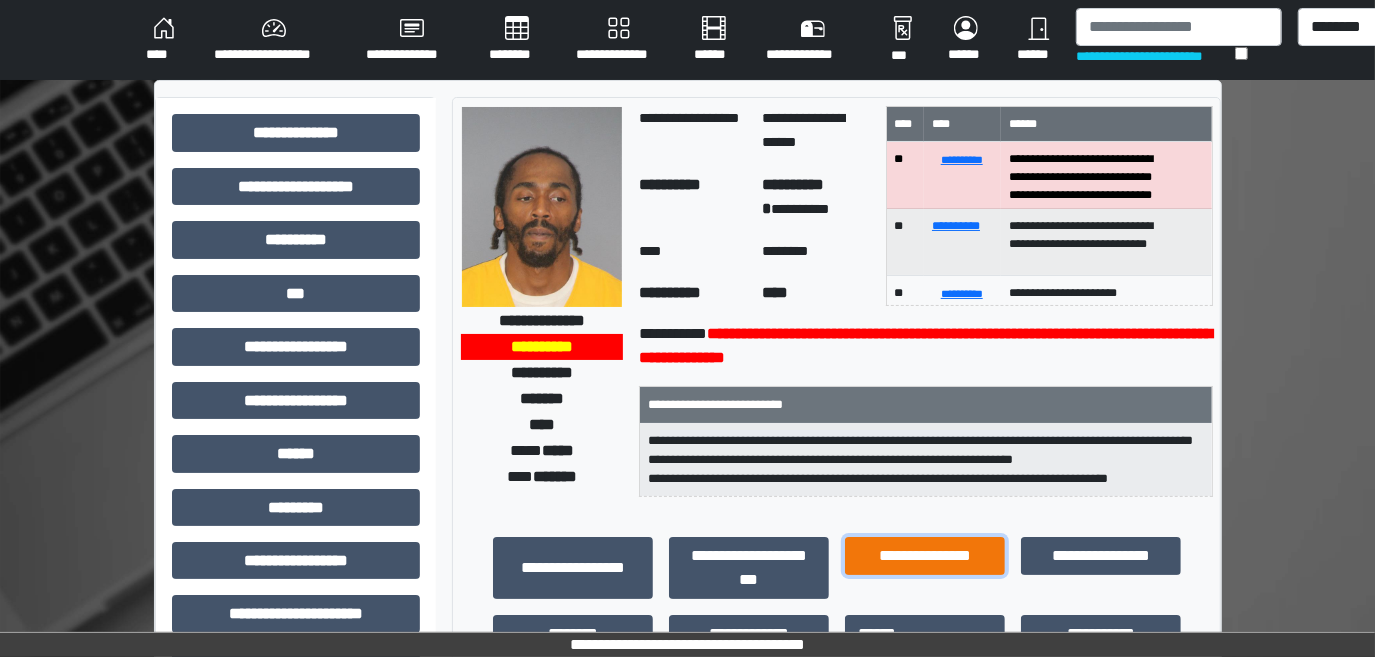 click on "**********" at bounding box center (925, 555) 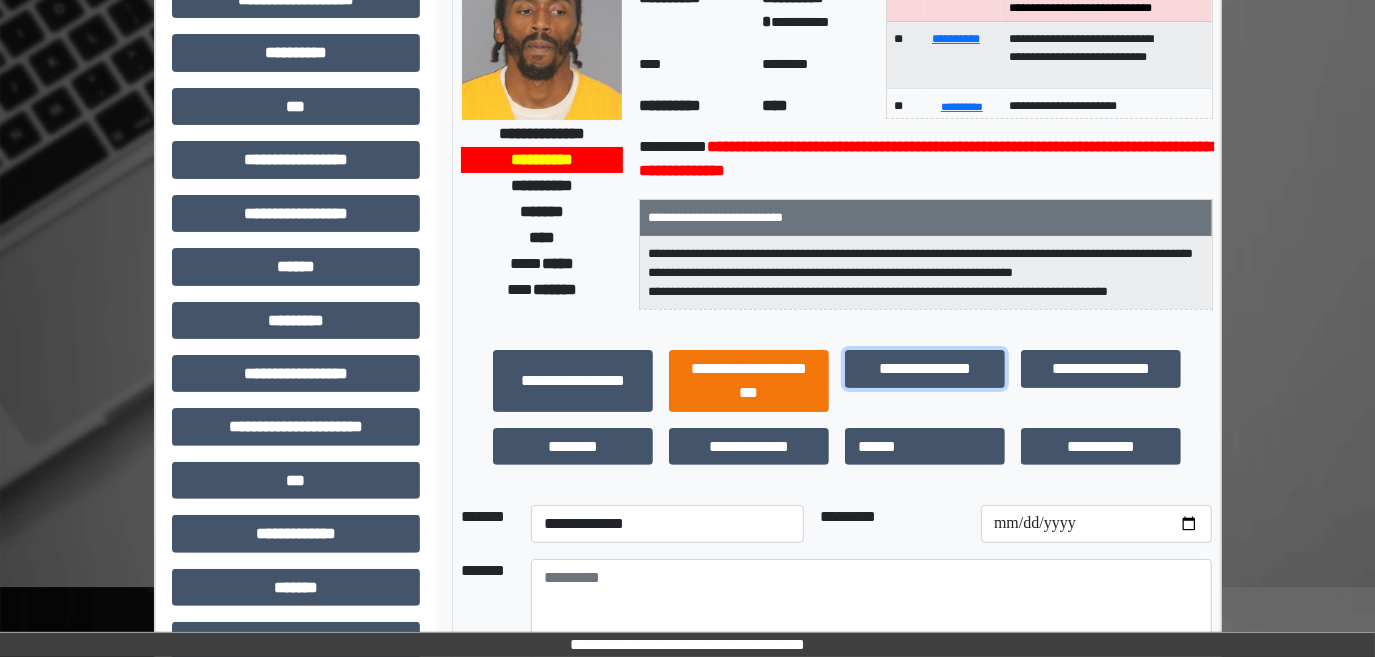 scroll, scrollTop: 454, scrollLeft: 0, axis: vertical 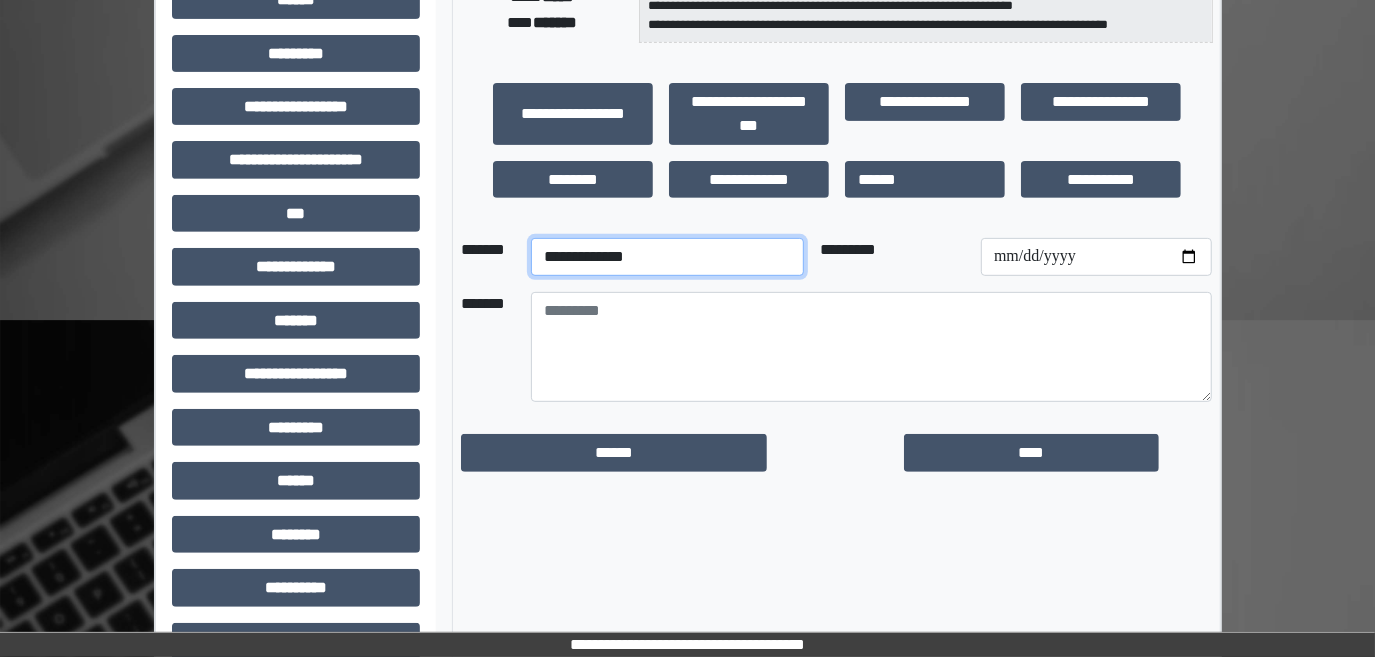 click on "**********" at bounding box center (667, 257) 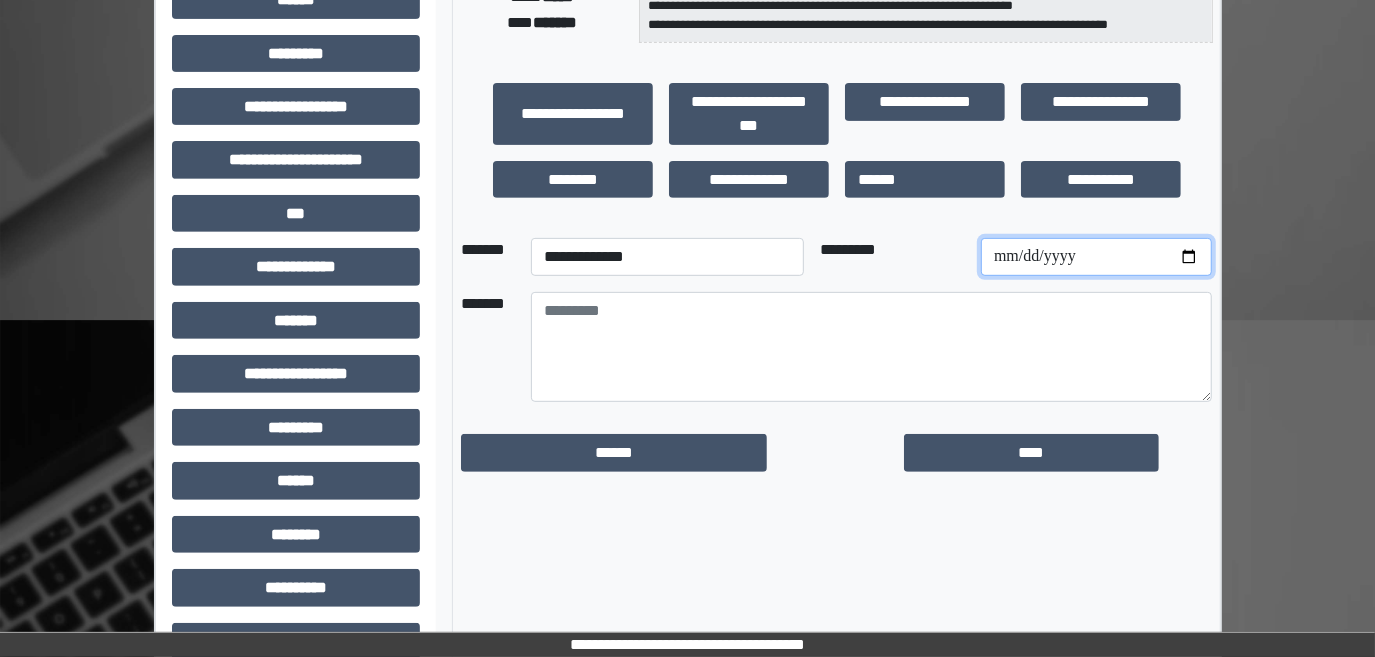 click at bounding box center (1096, 257) 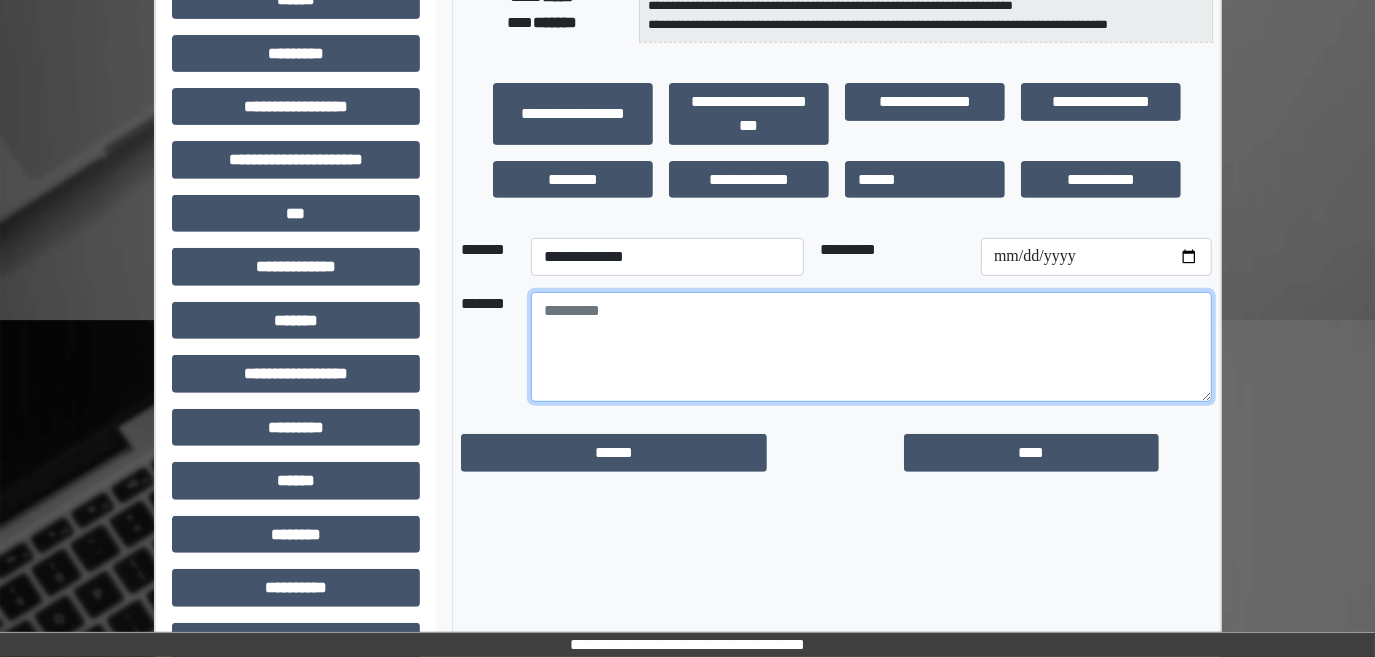 click at bounding box center (871, 347) 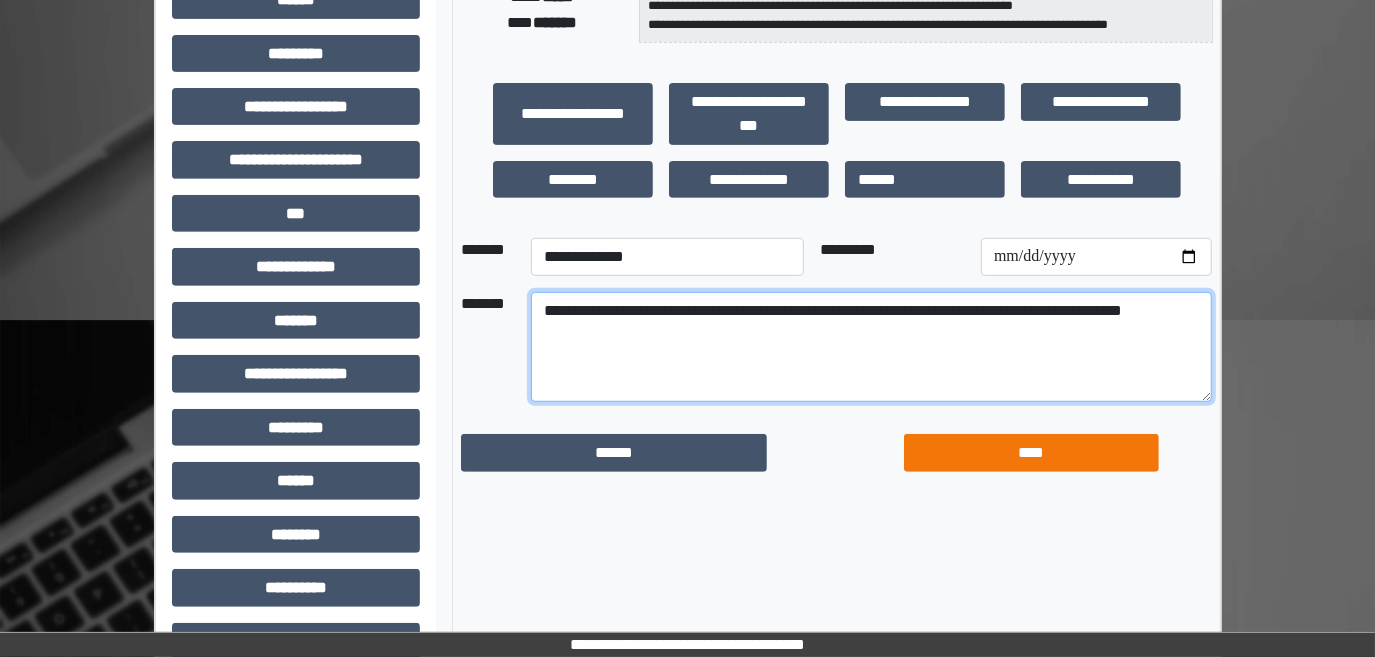 type on "**********" 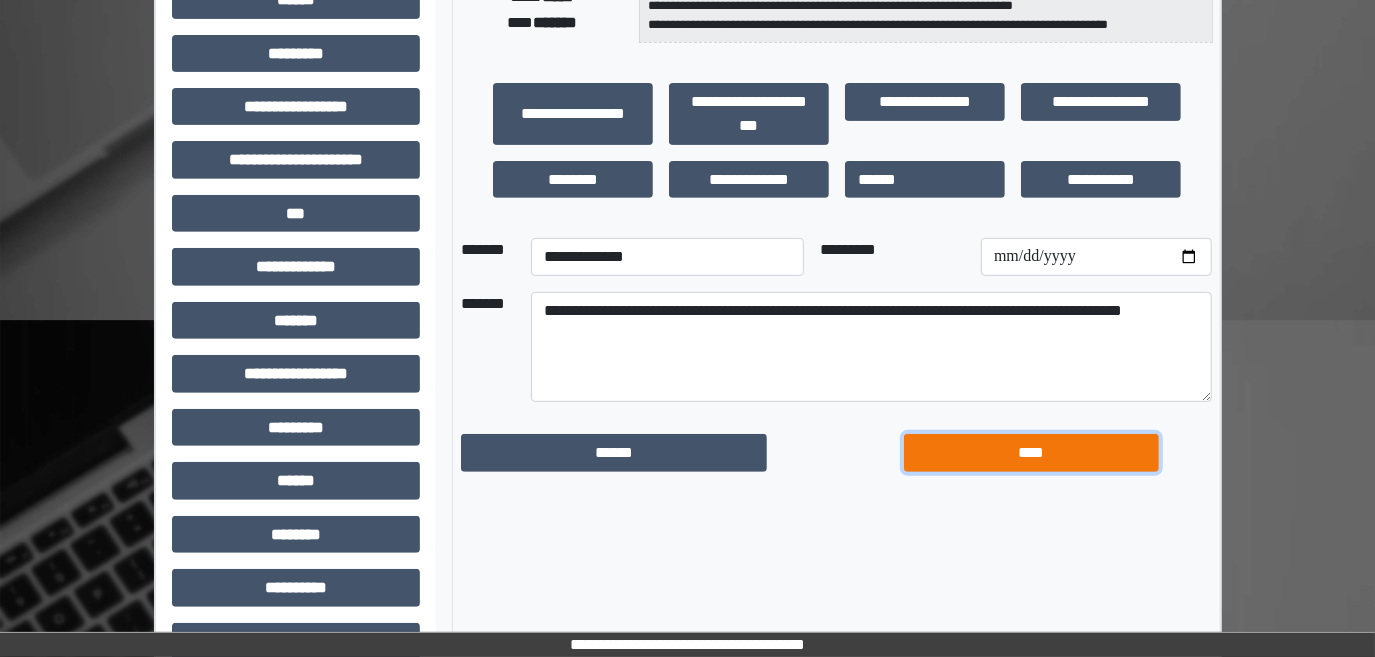 click on "****" at bounding box center (1031, 452) 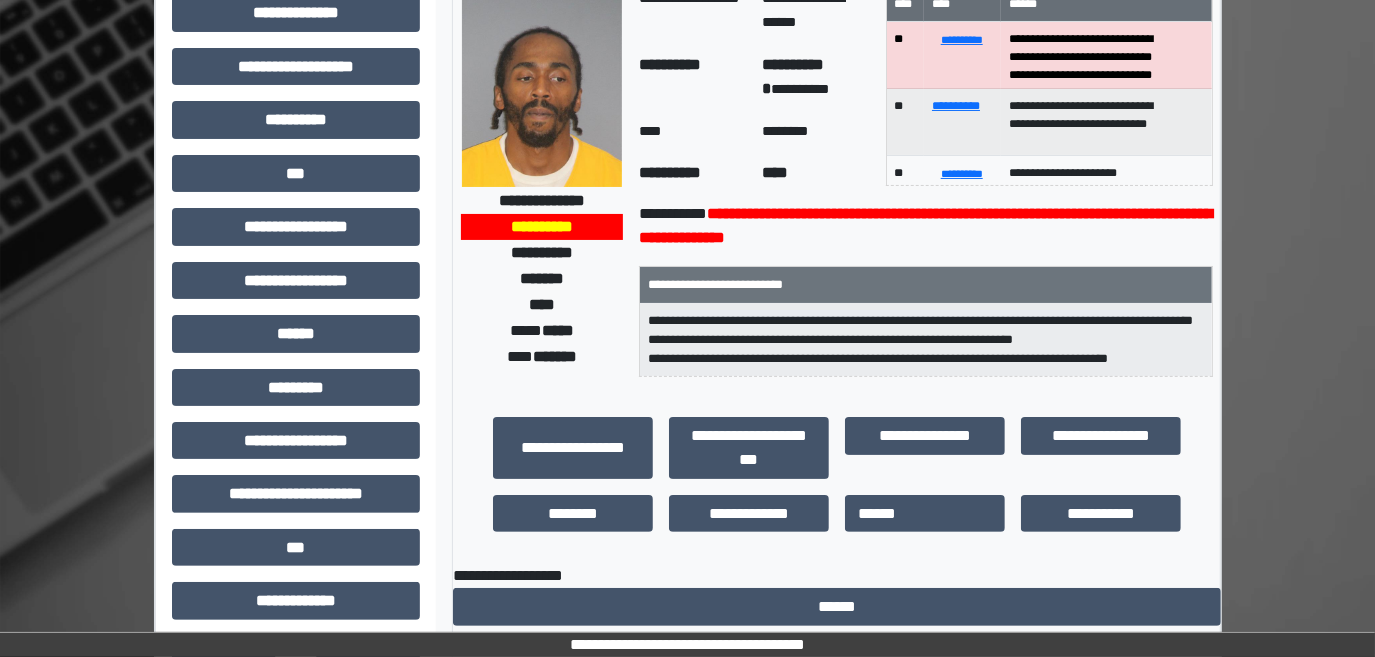 scroll, scrollTop: 0, scrollLeft: 0, axis: both 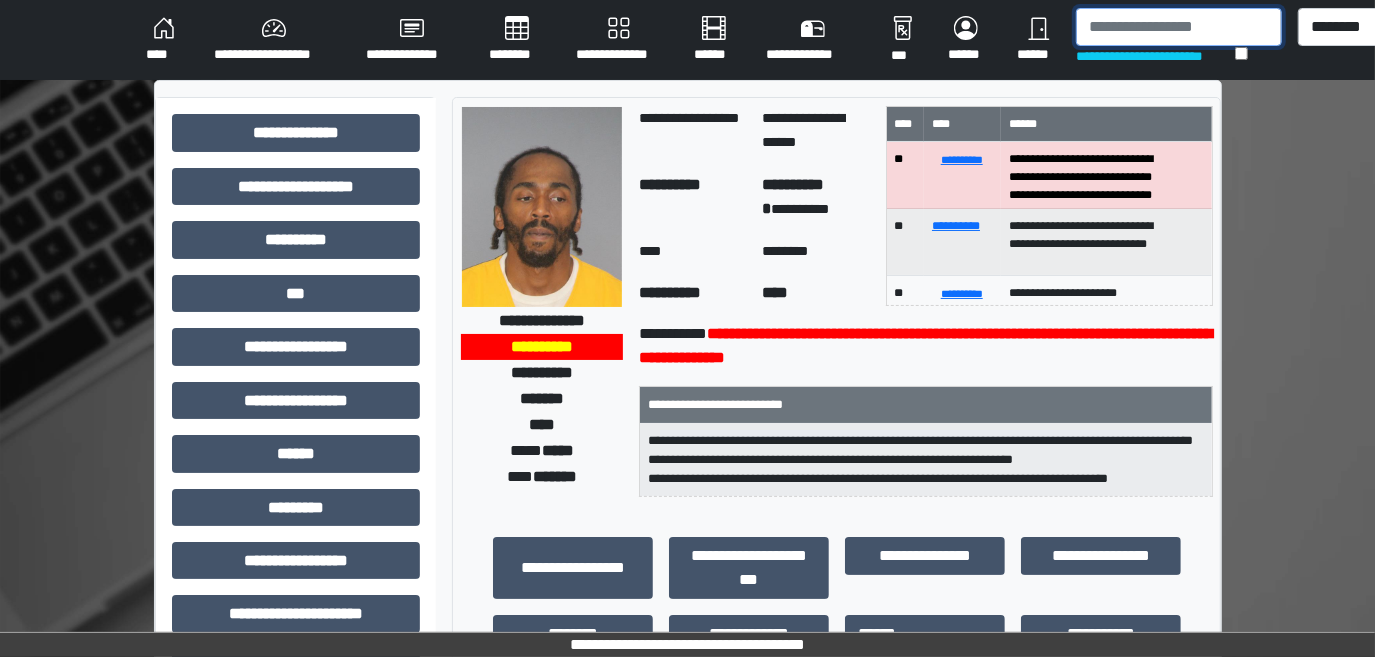 click at bounding box center (1179, 27) 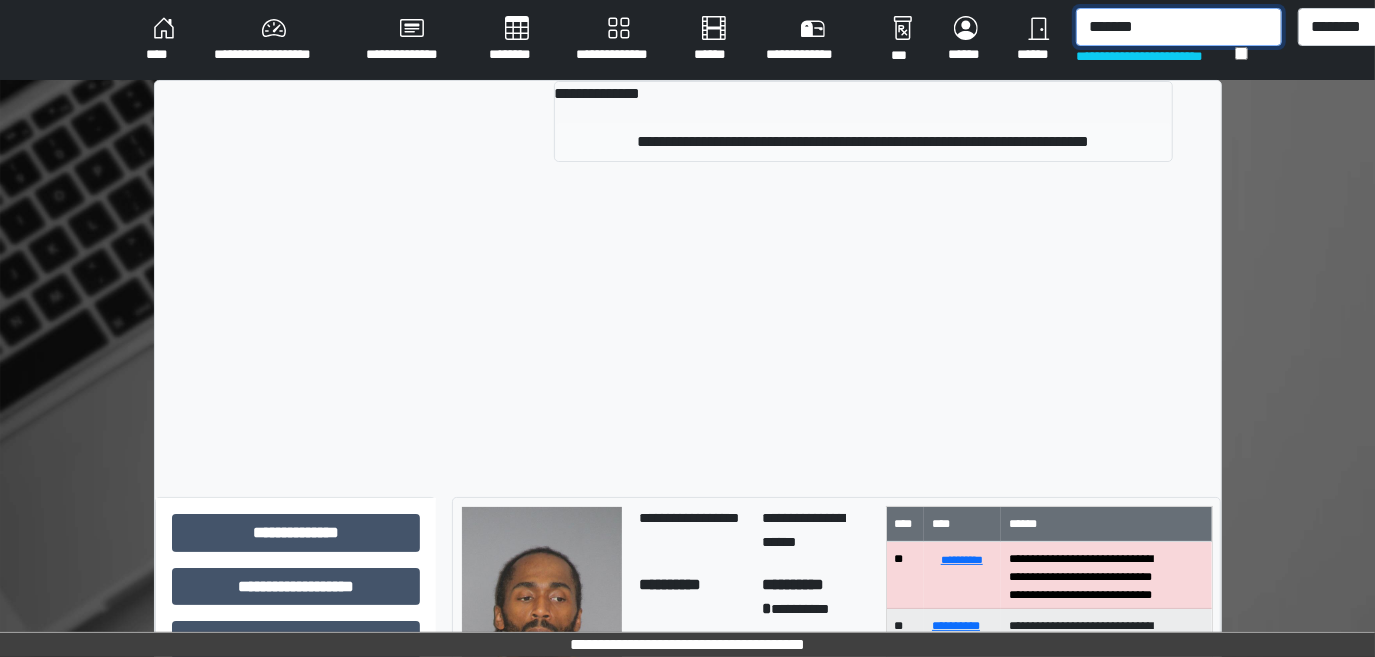 type on "*******" 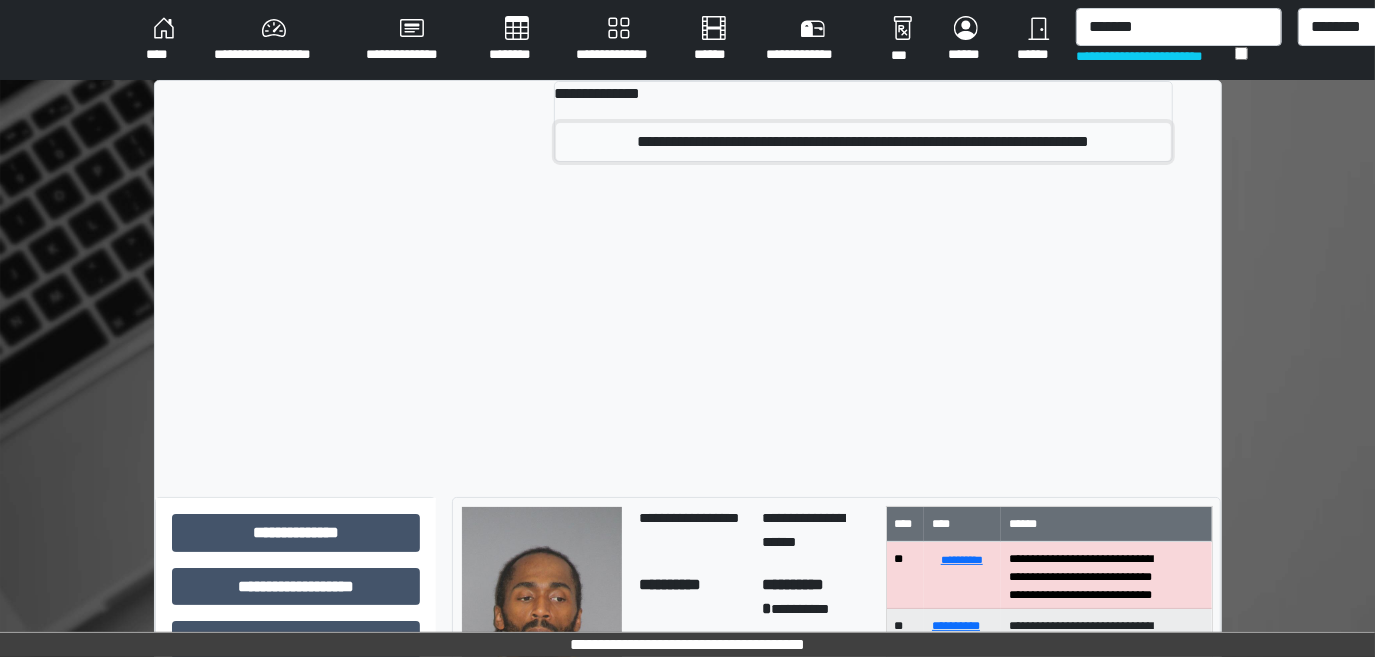 click on "**********" at bounding box center (864, 142) 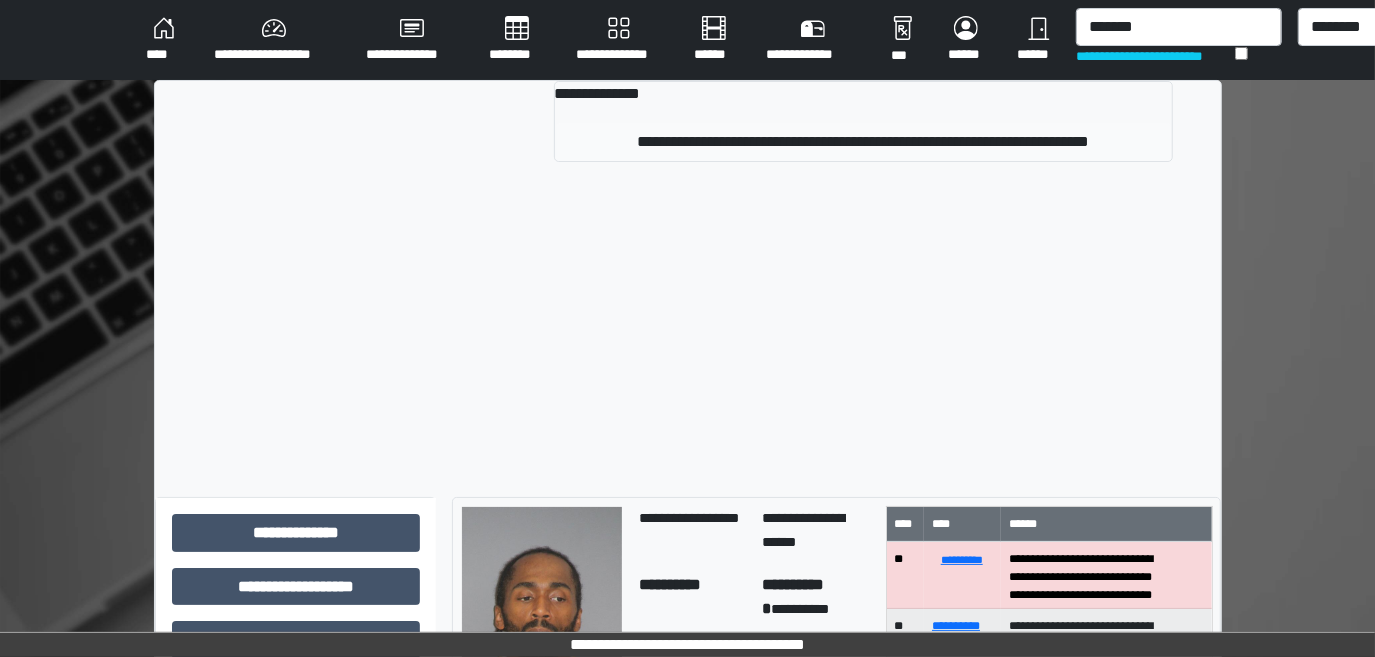 type 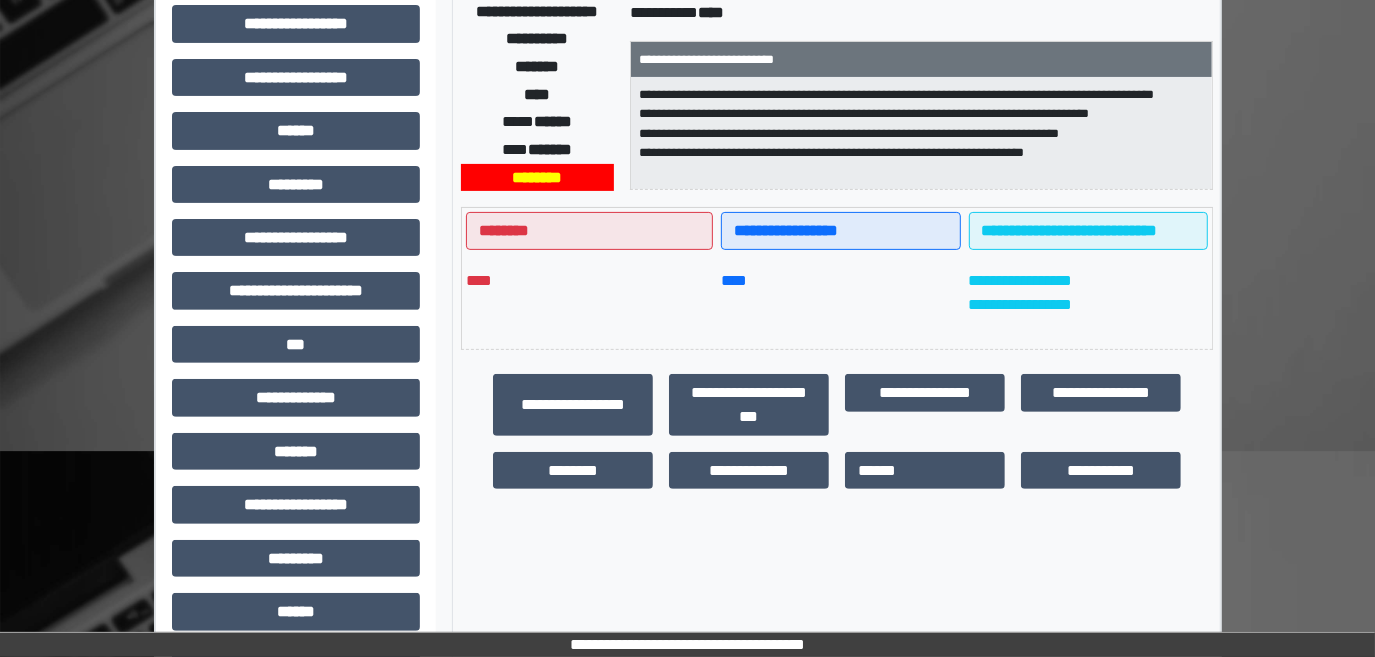 scroll, scrollTop: 363, scrollLeft: 0, axis: vertical 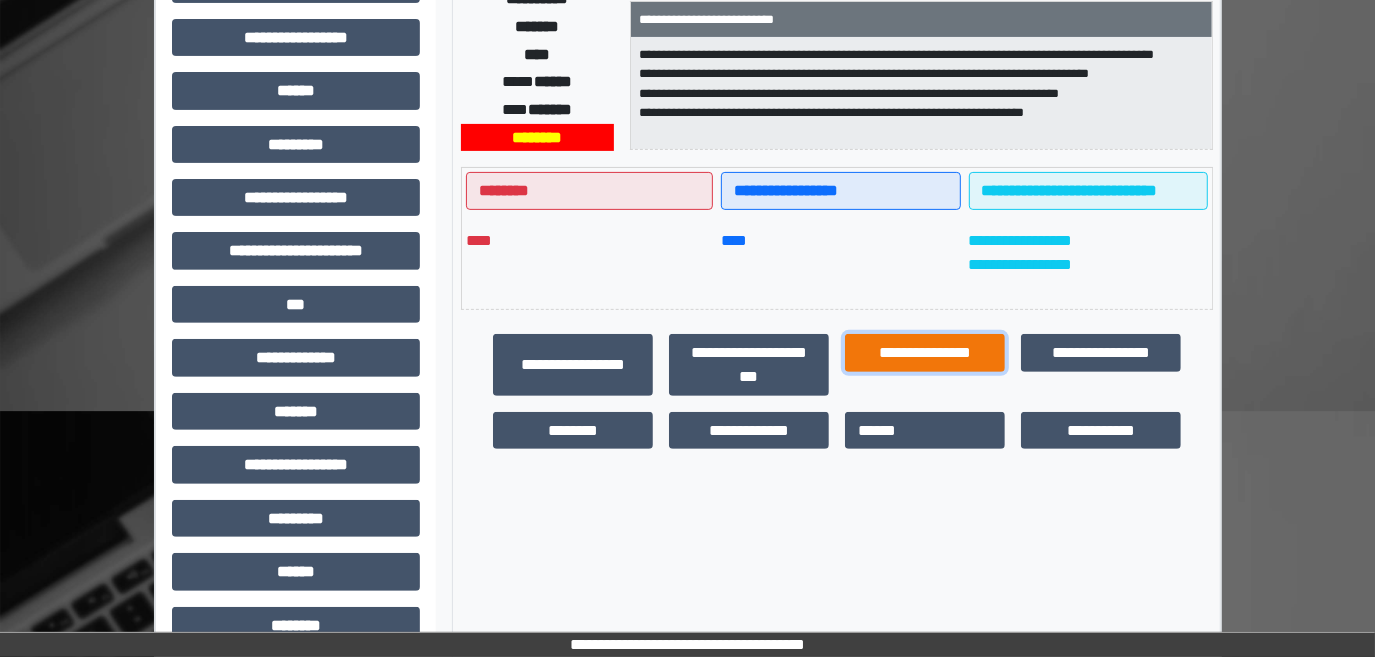 click on "**********" at bounding box center (925, 352) 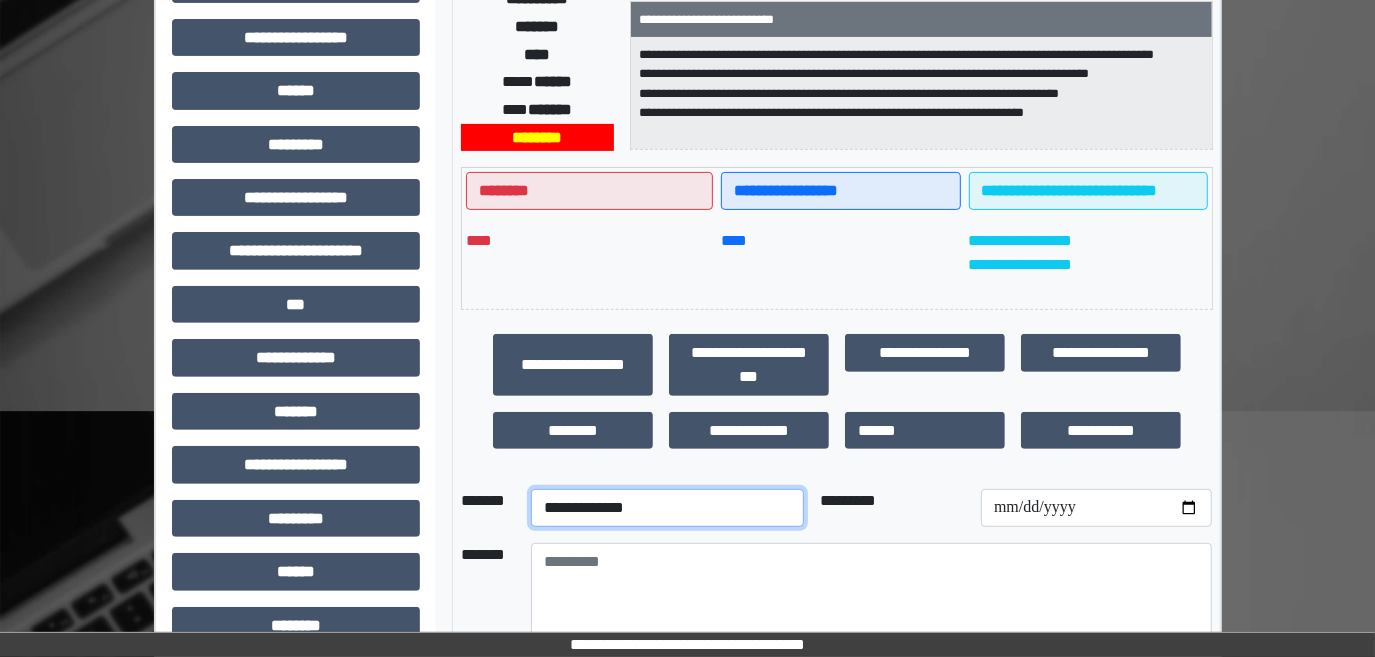 click on "**********" at bounding box center (667, 508) 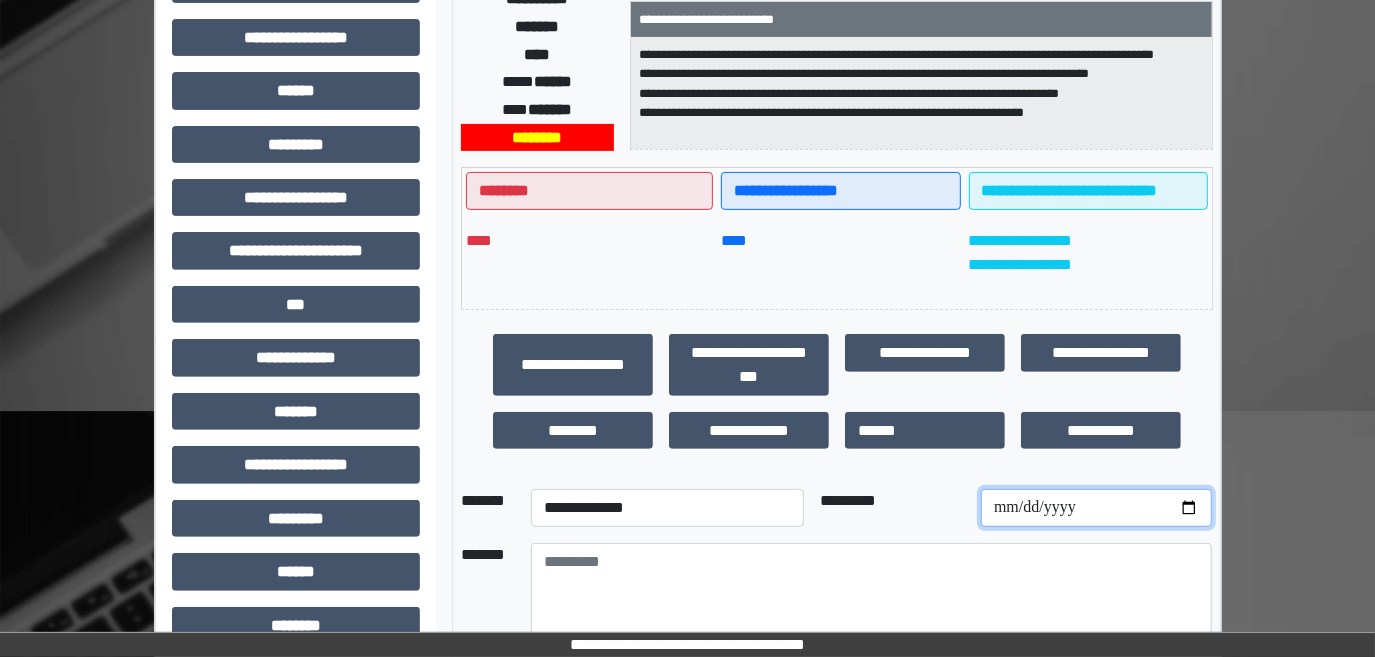 click at bounding box center (1096, 508) 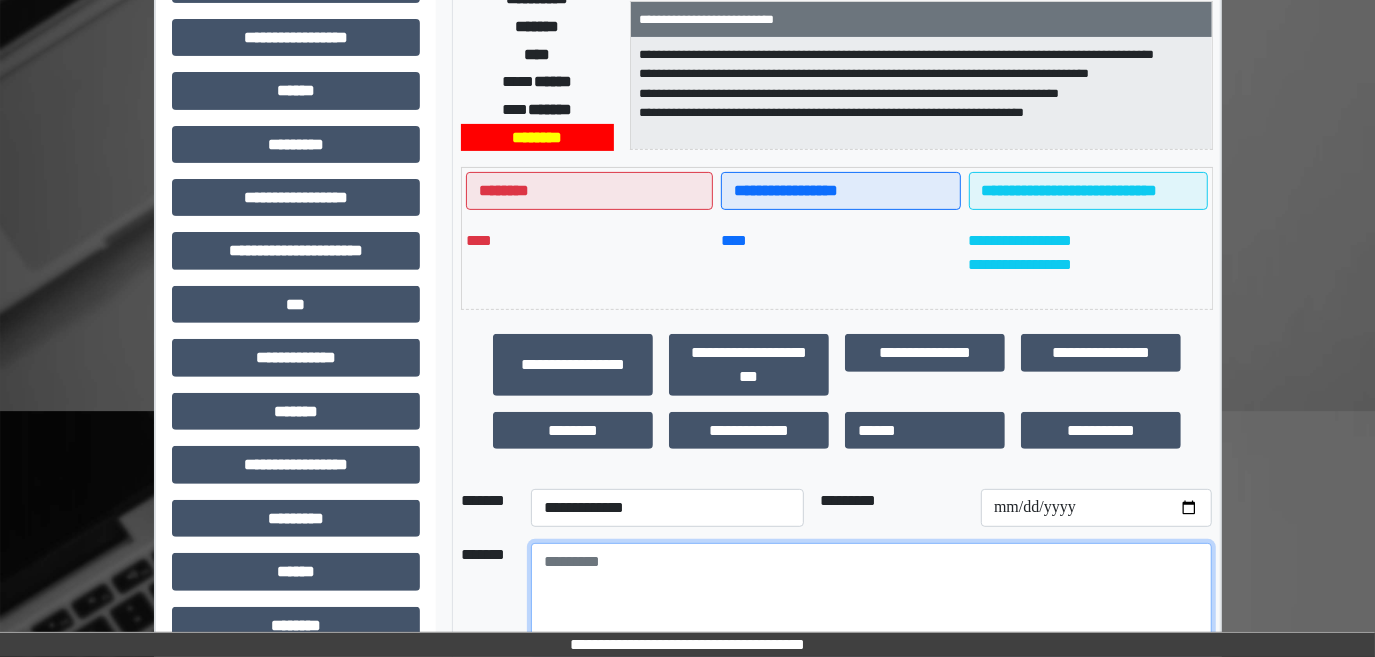 click at bounding box center (871, 598) 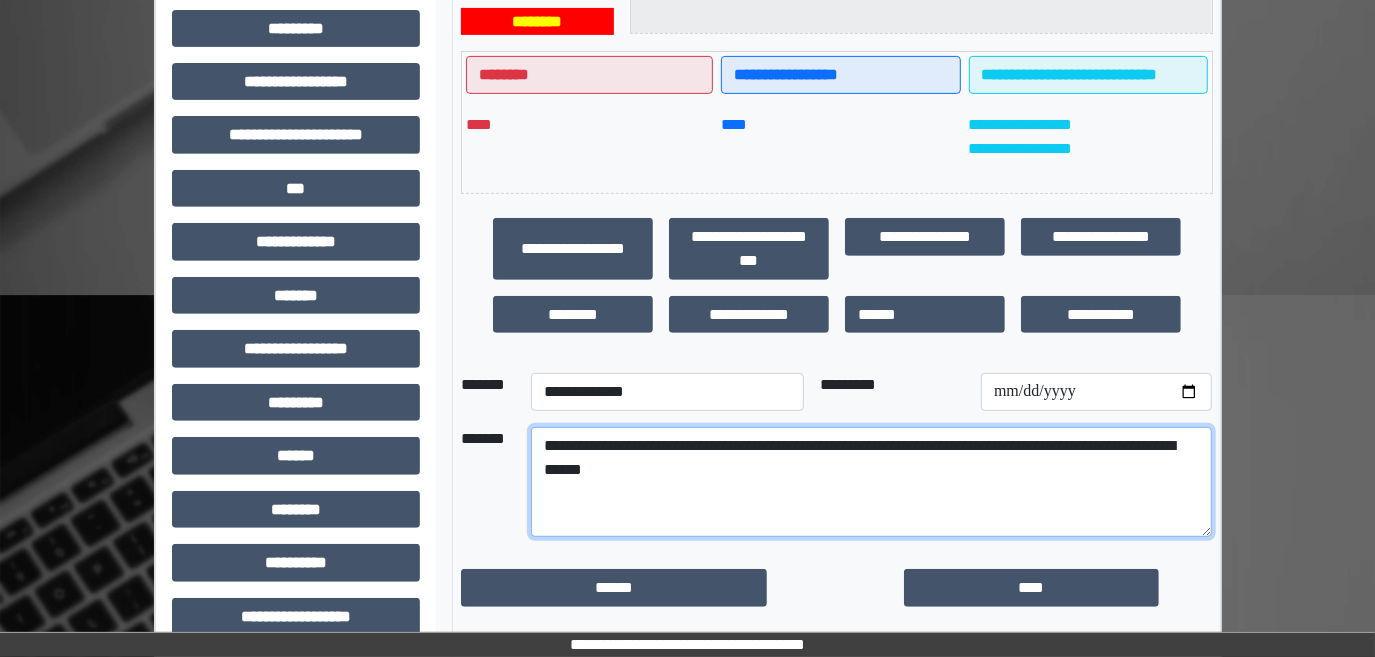 scroll, scrollTop: 505, scrollLeft: 0, axis: vertical 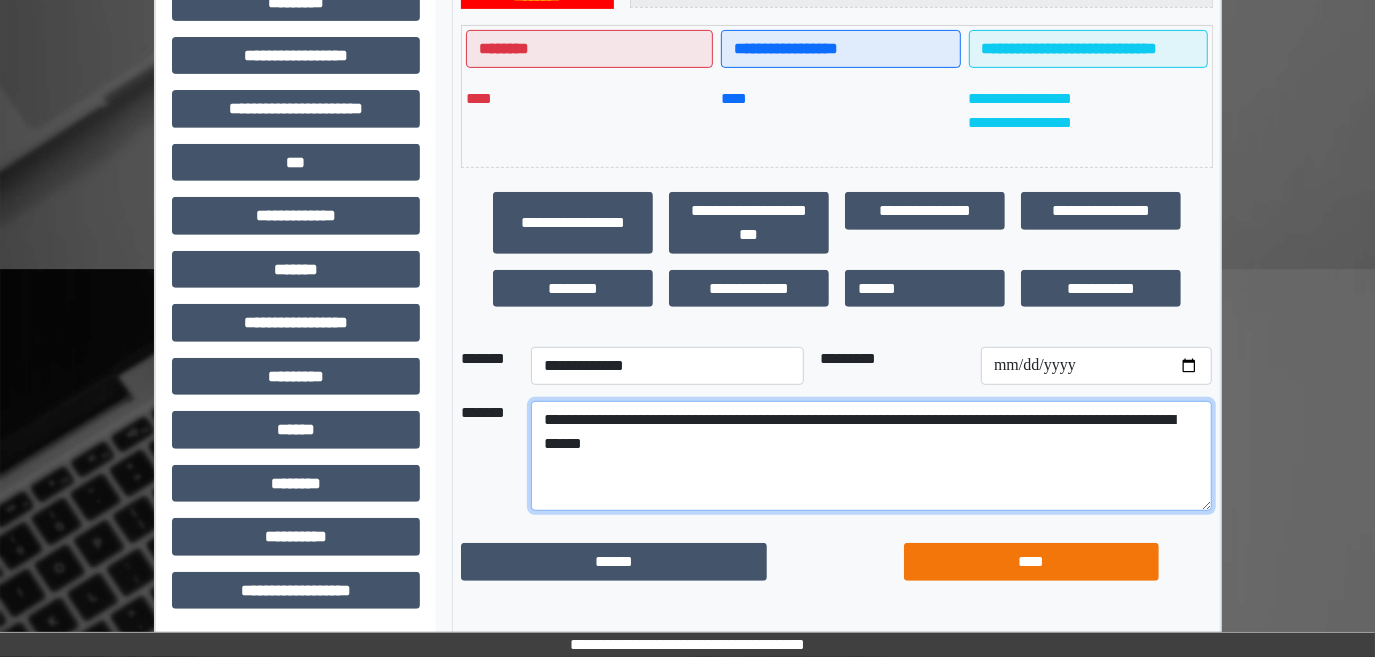 type on "**********" 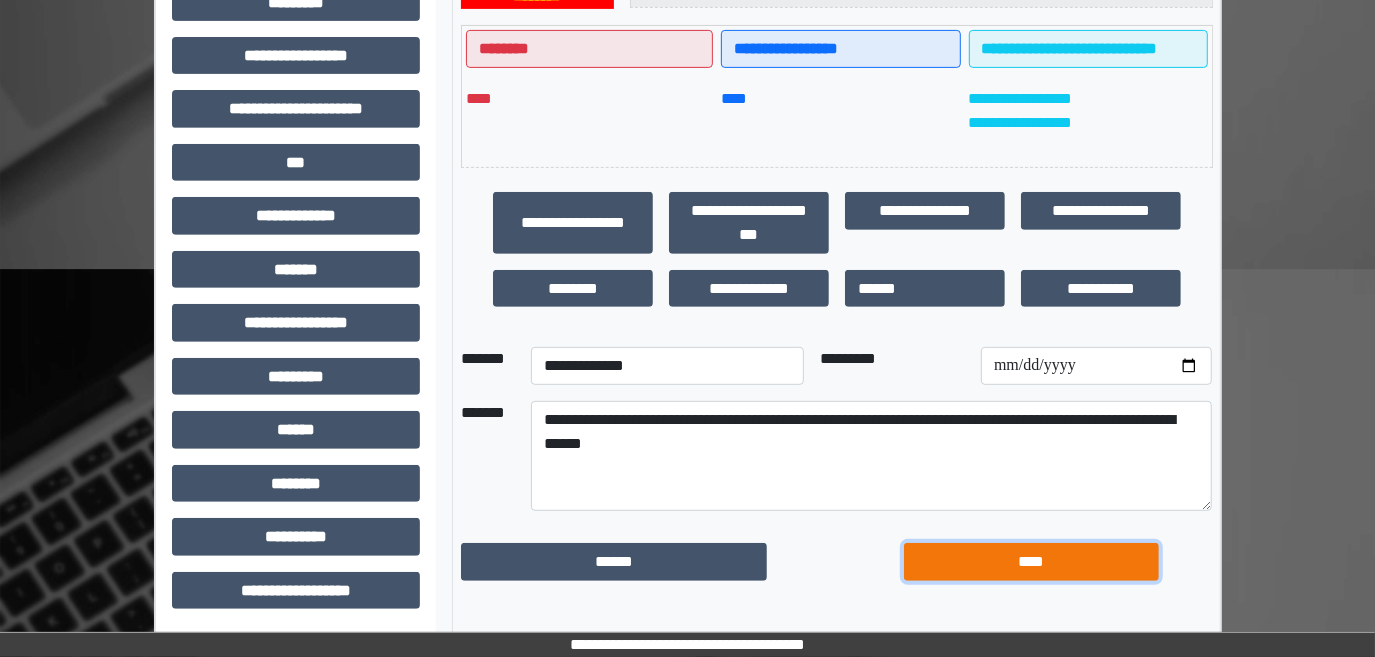 click on "****" at bounding box center [1031, 561] 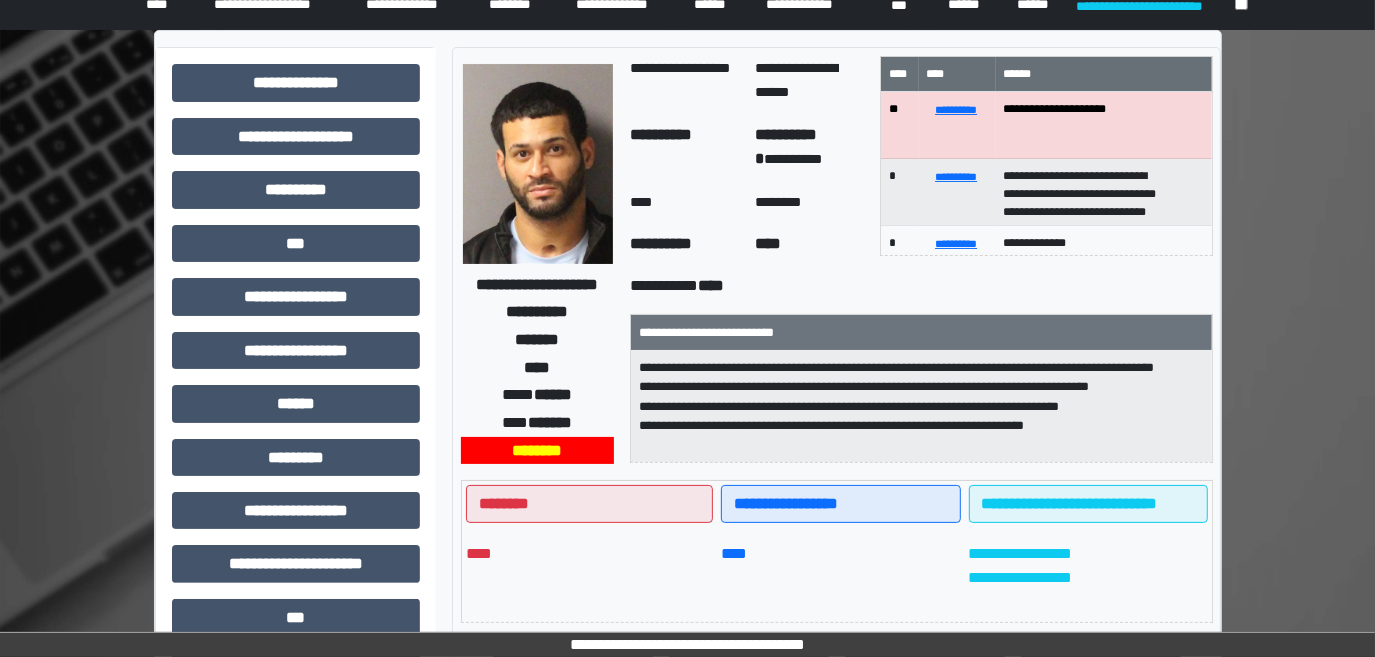 scroll, scrollTop: 0, scrollLeft: 0, axis: both 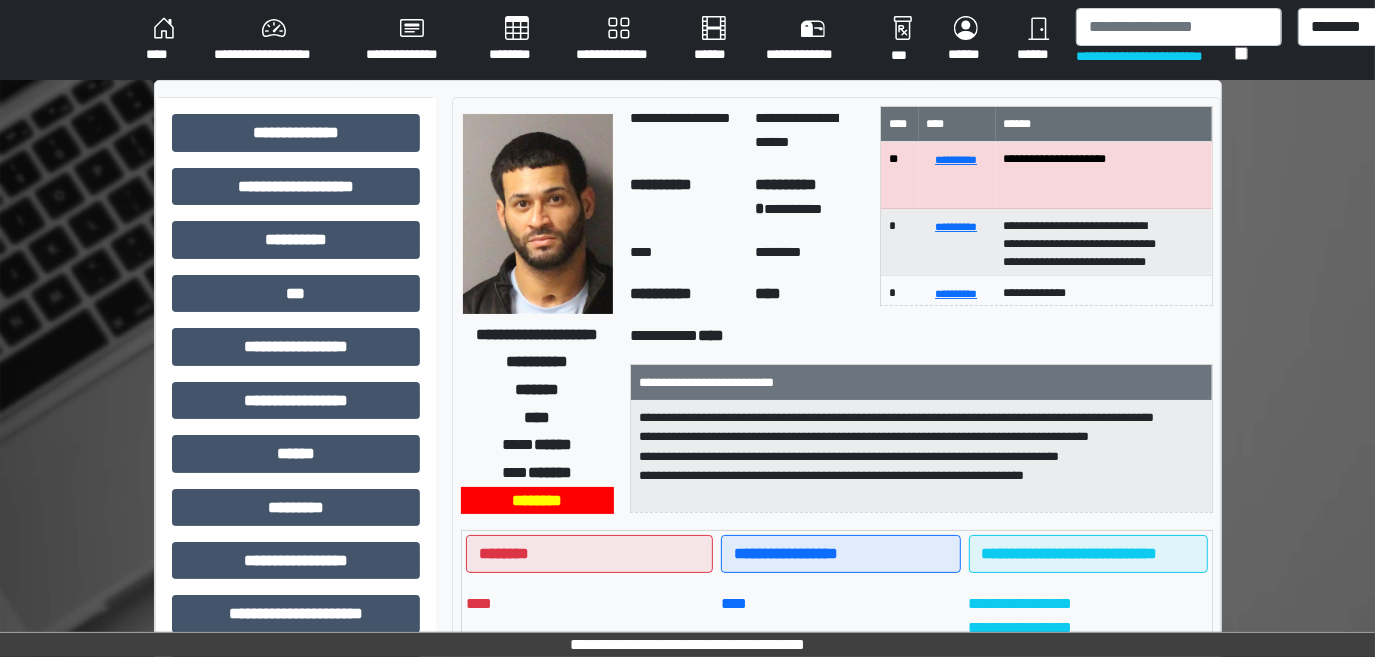 click on "**********" at bounding box center (274, 40) 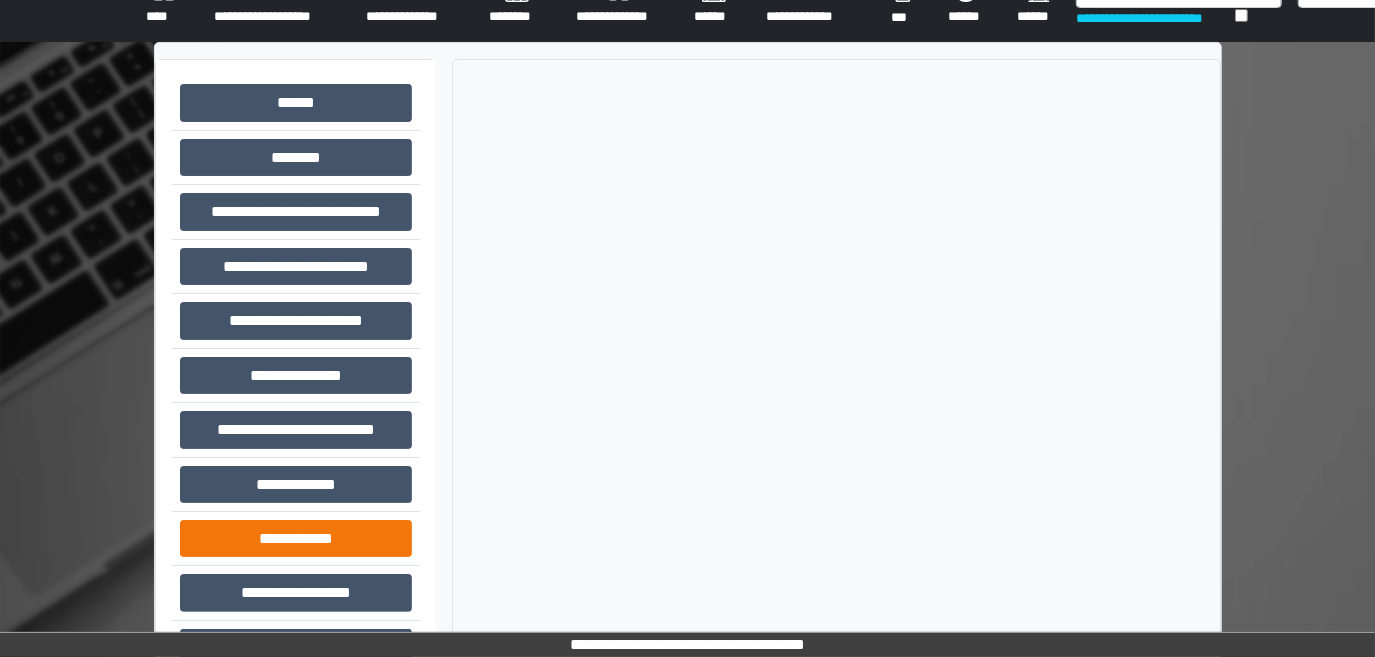 scroll, scrollTop: 156, scrollLeft: 0, axis: vertical 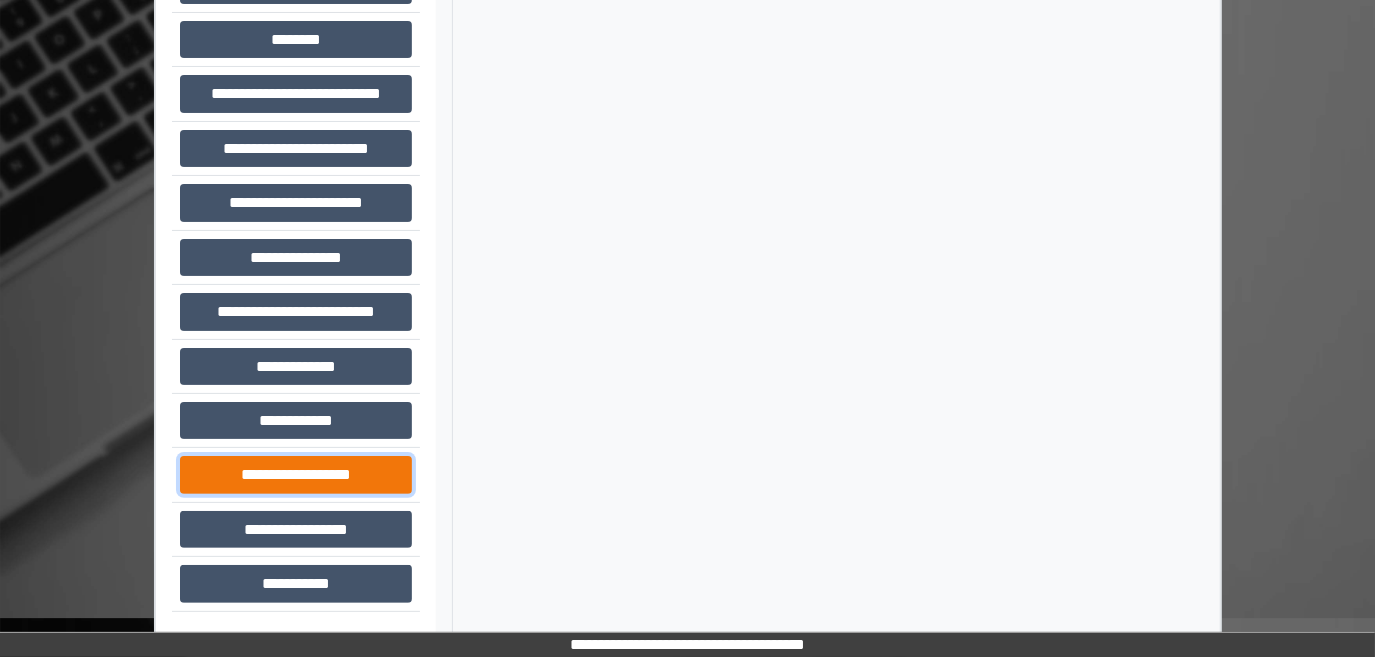 click on "**********" at bounding box center [296, 474] 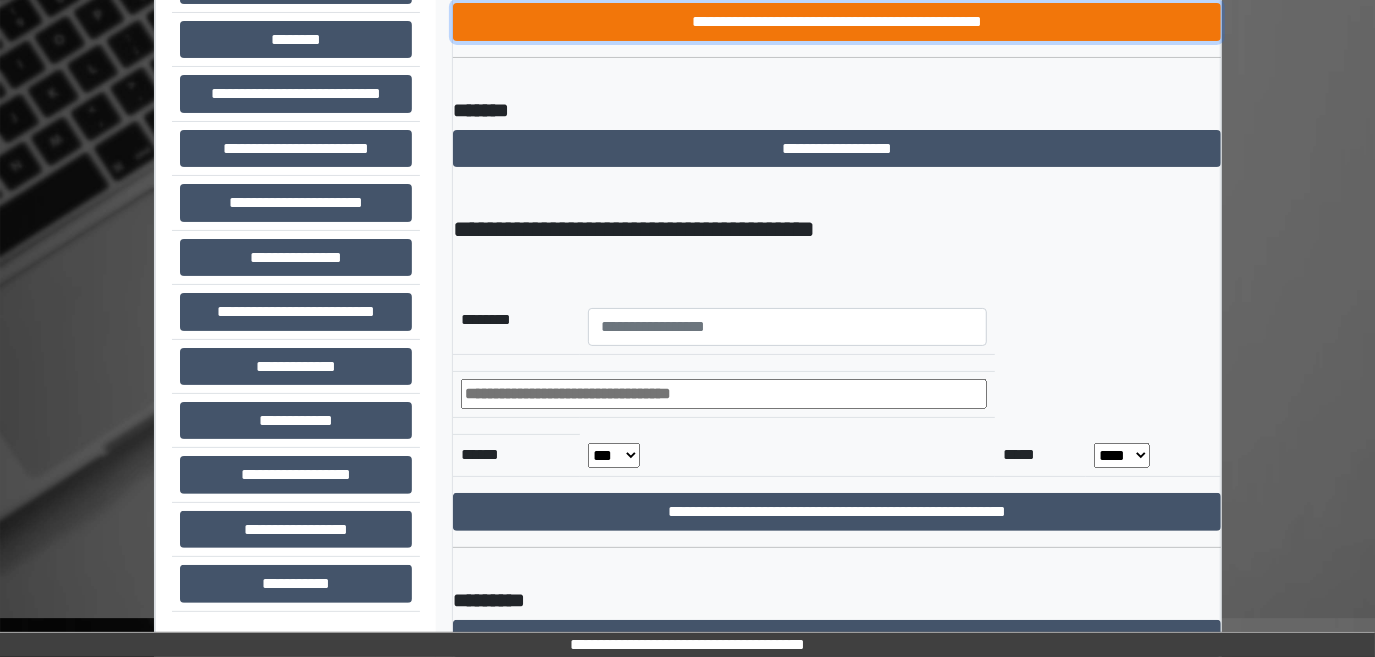 click on "**********" at bounding box center (837, 21) 